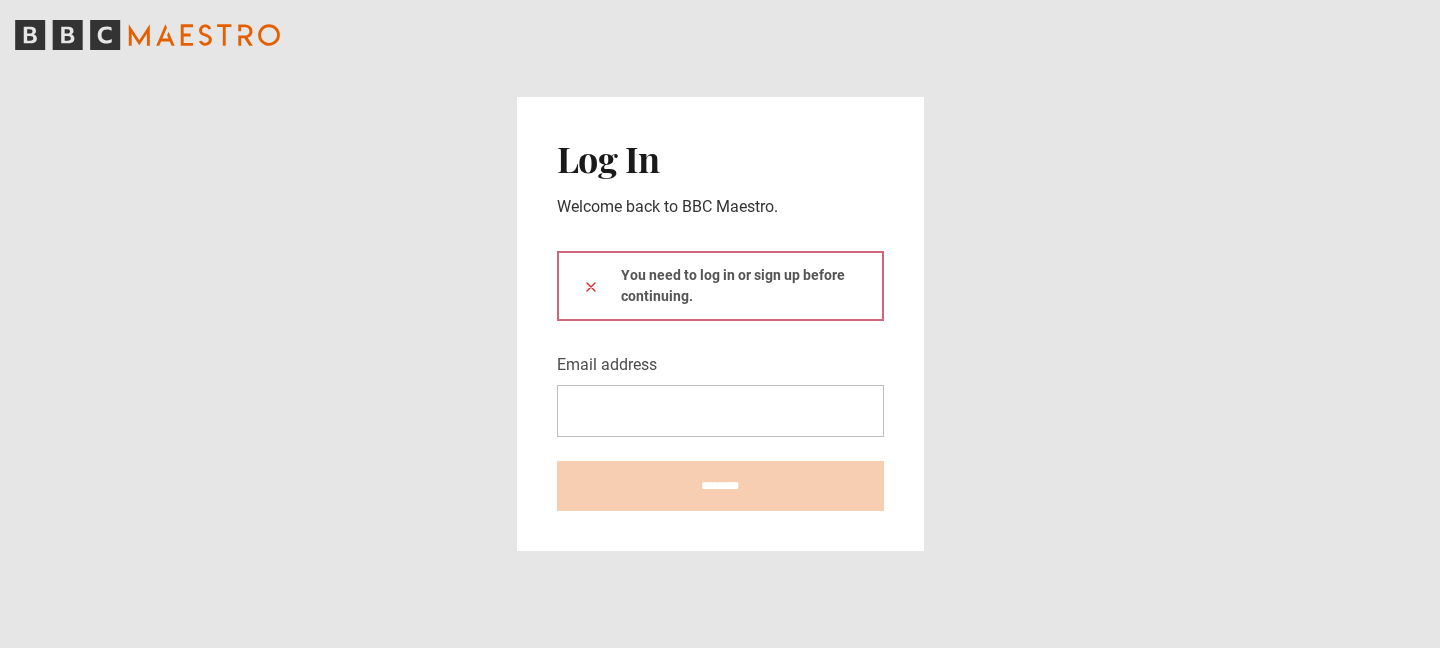 scroll, scrollTop: 0, scrollLeft: 0, axis: both 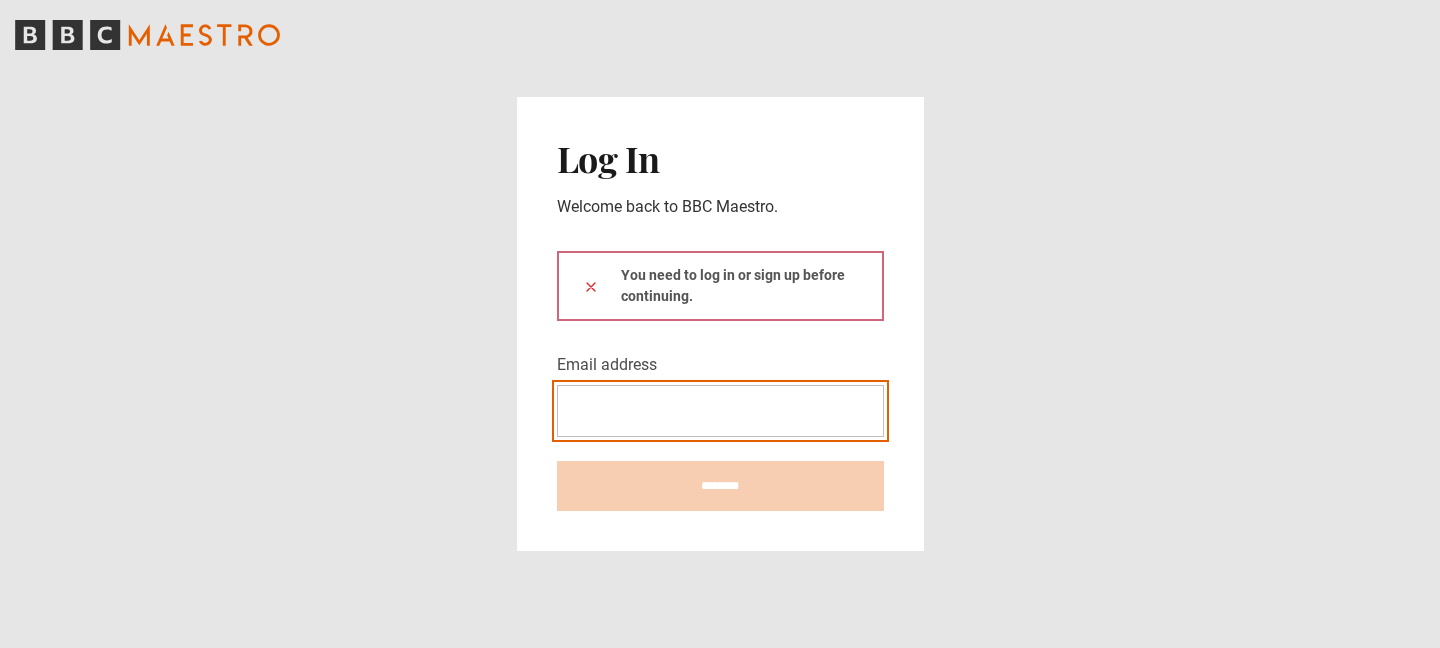 type on "**********" 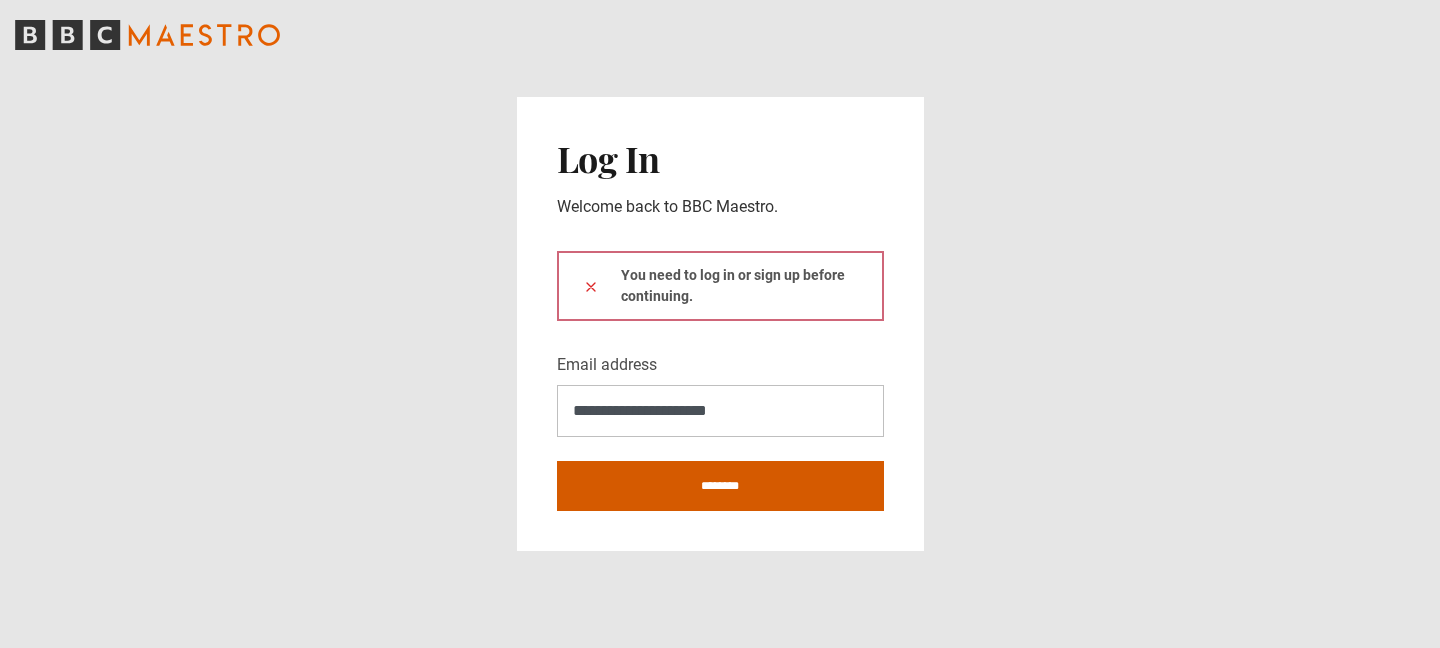 click on "********" at bounding box center [720, 486] 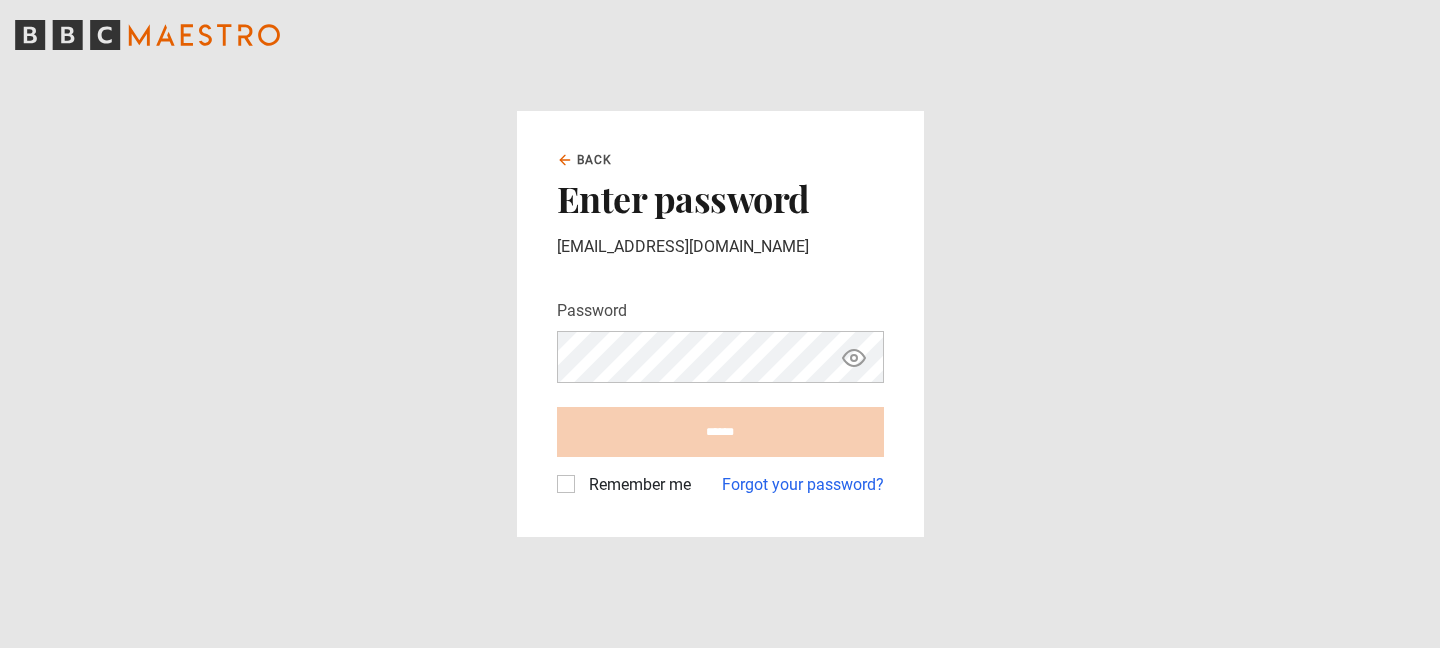 scroll, scrollTop: 0, scrollLeft: 0, axis: both 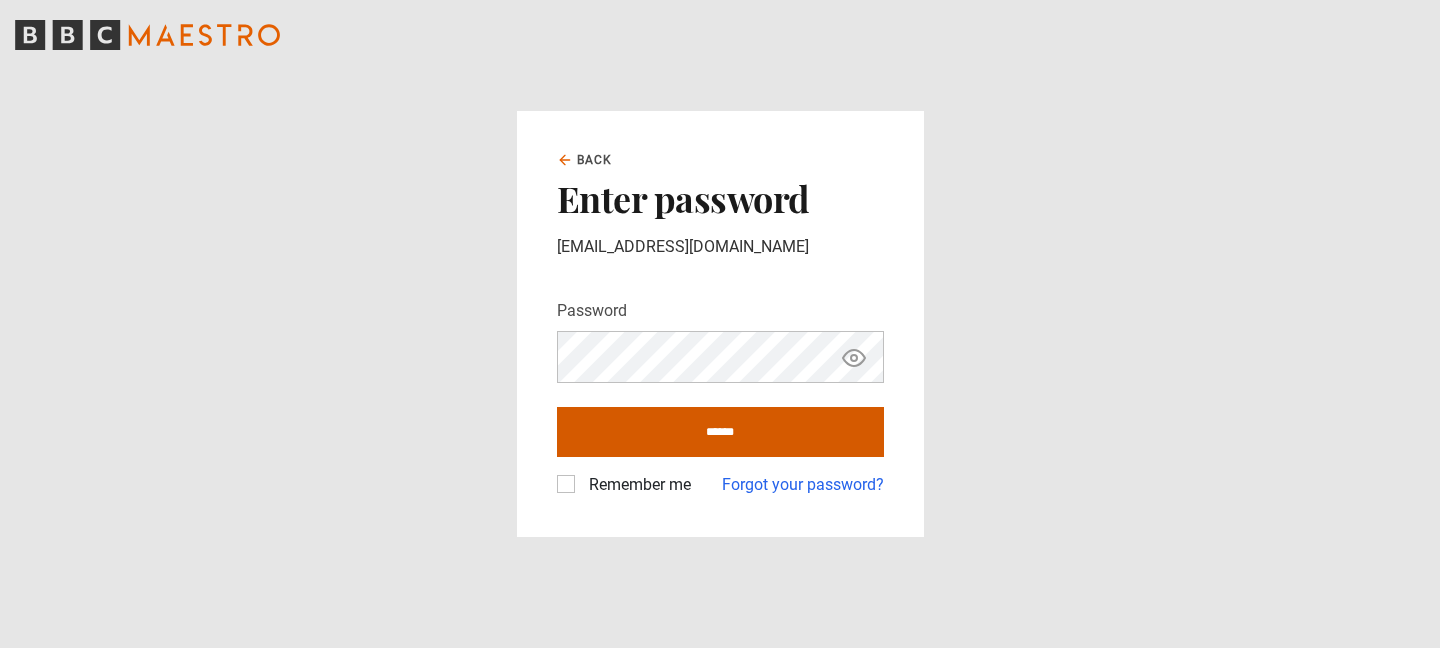 click on "******" at bounding box center [720, 432] 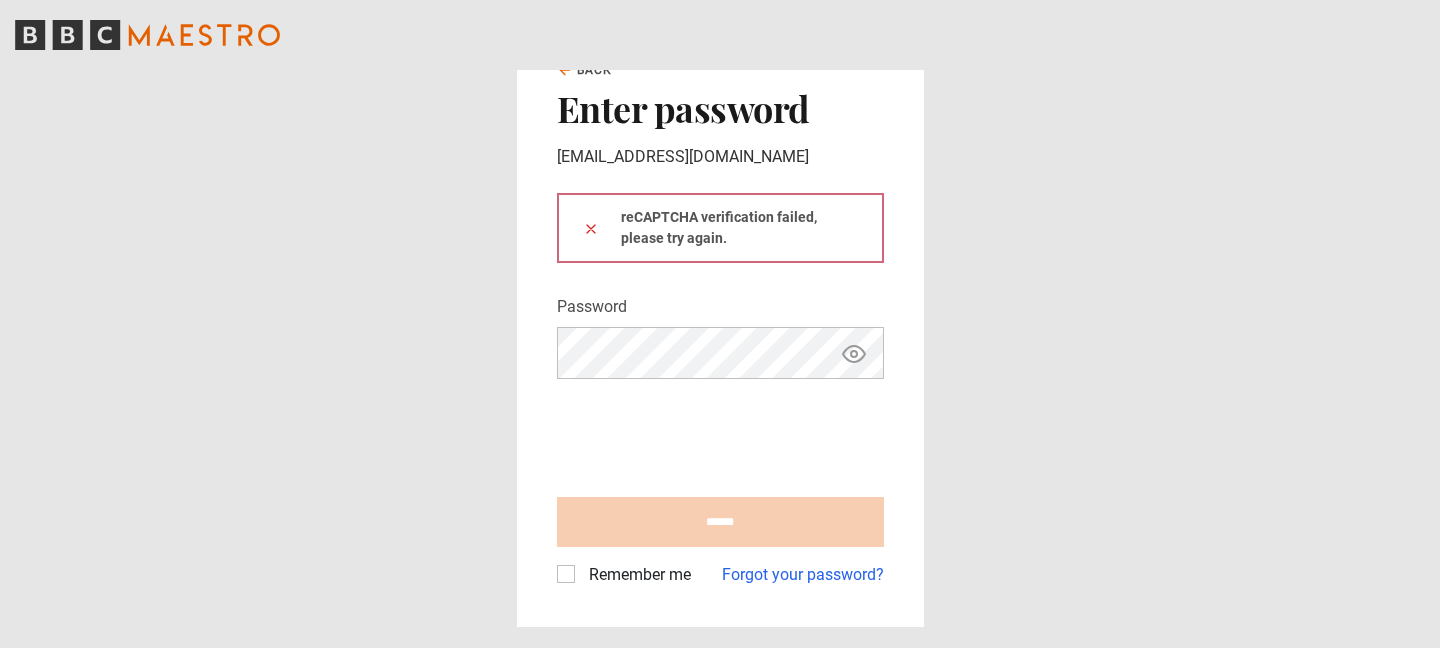 scroll, scrollTop: 0, scrollLeft: 0, axis: both 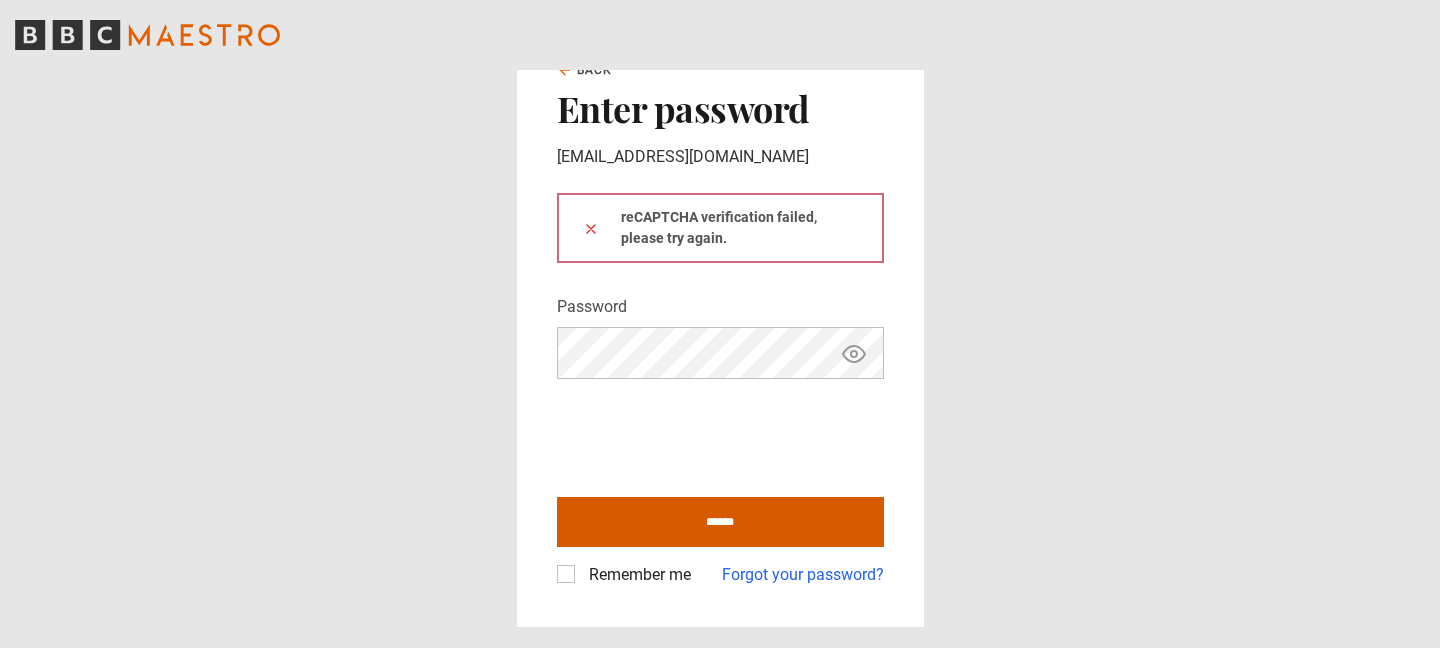 click on "******" at bounding box center [720, 522] 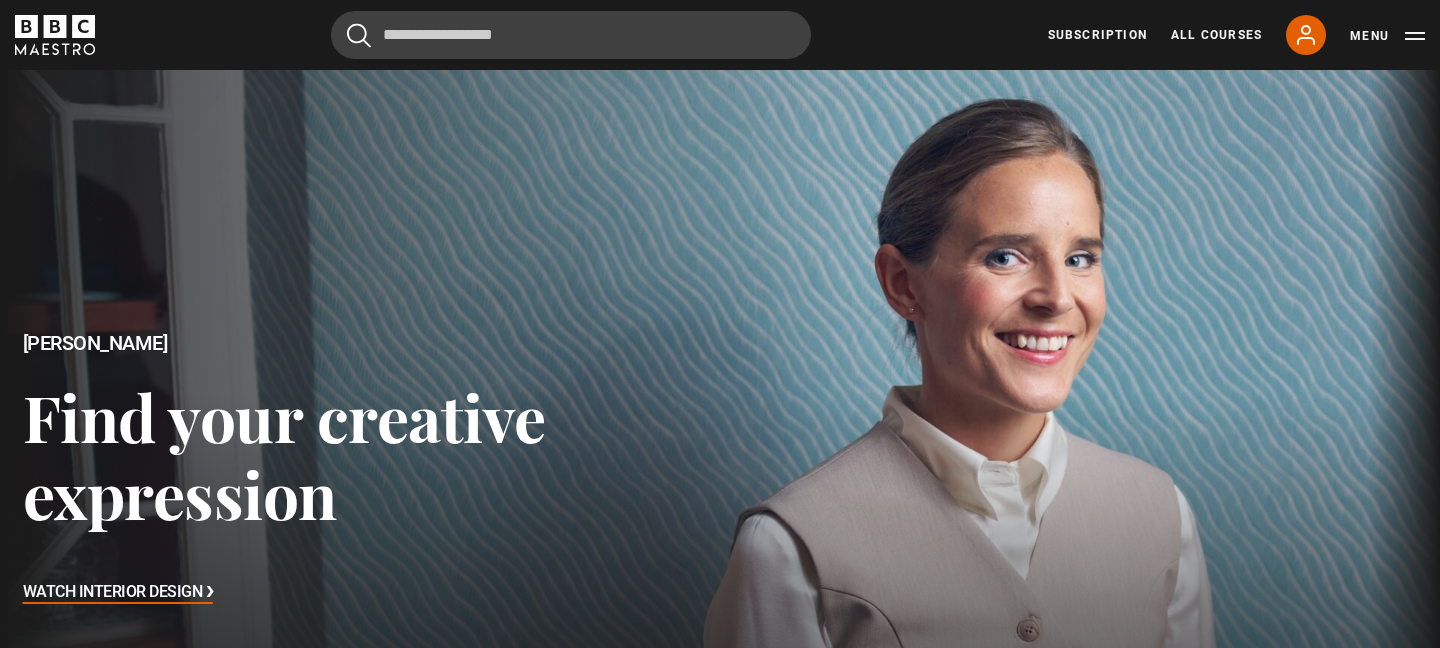 scroll, scrollTop: 1494, scrollLeft: 0, axis: vertical 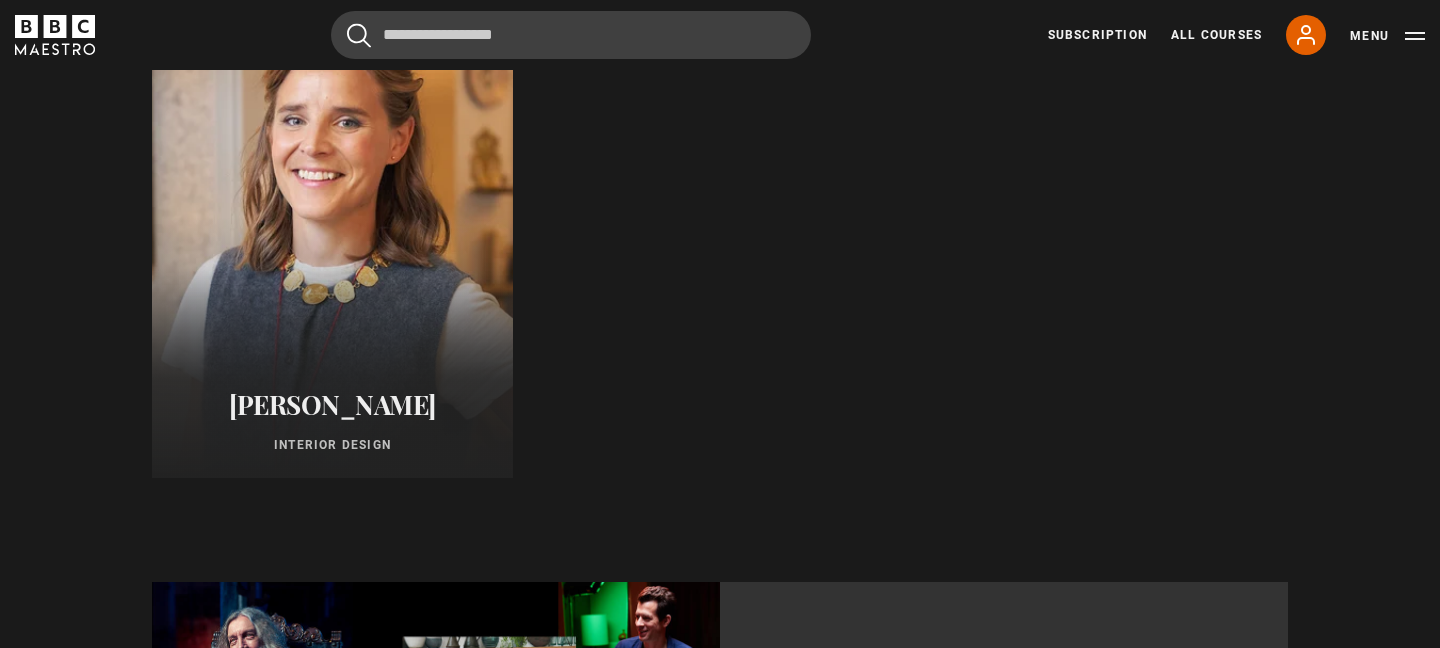 click on "[PERSON_NAME]" at bounding box center (332, 404) 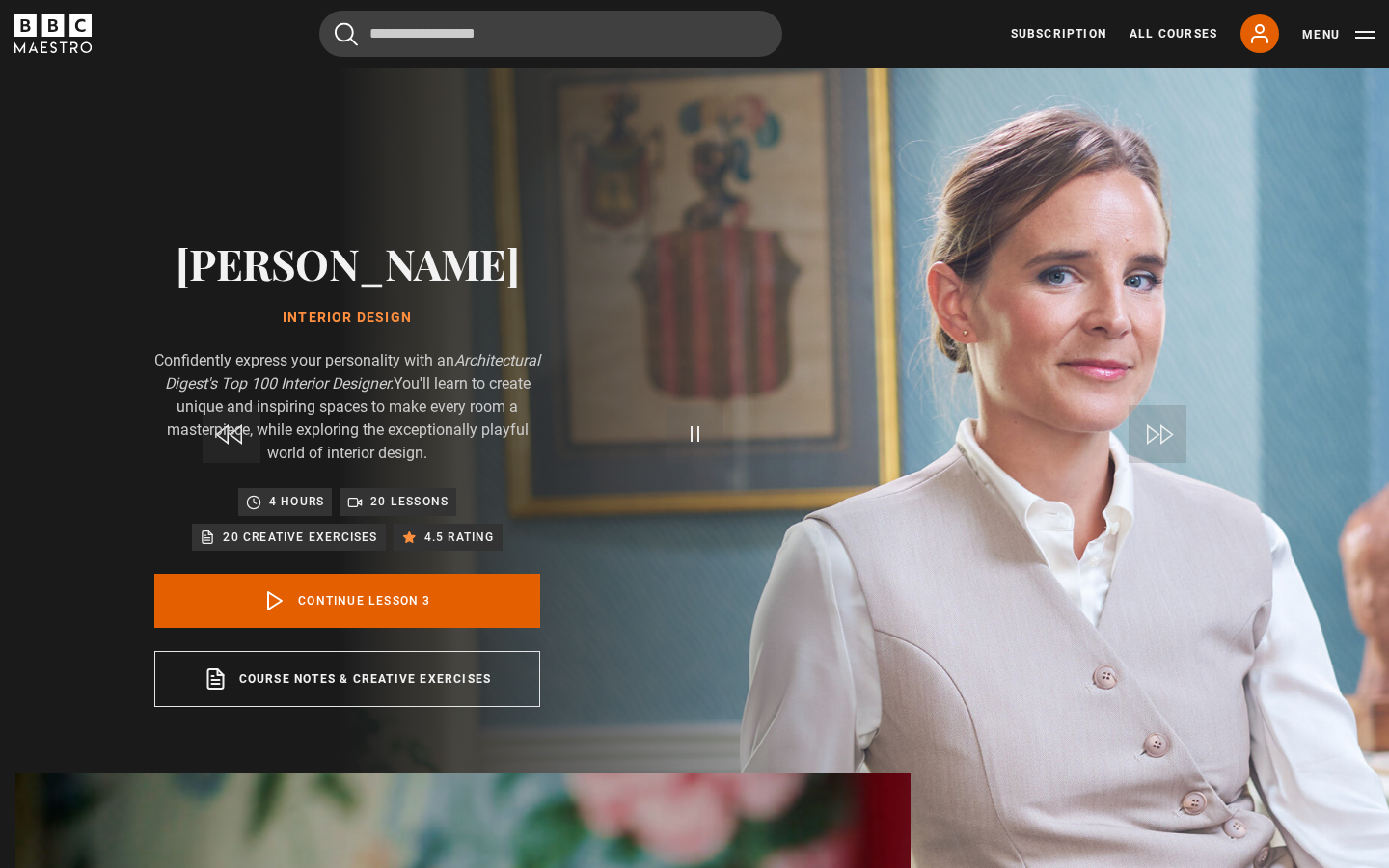 scroll, scrollTop: 845, scrollLeft: 0, axis: vertical 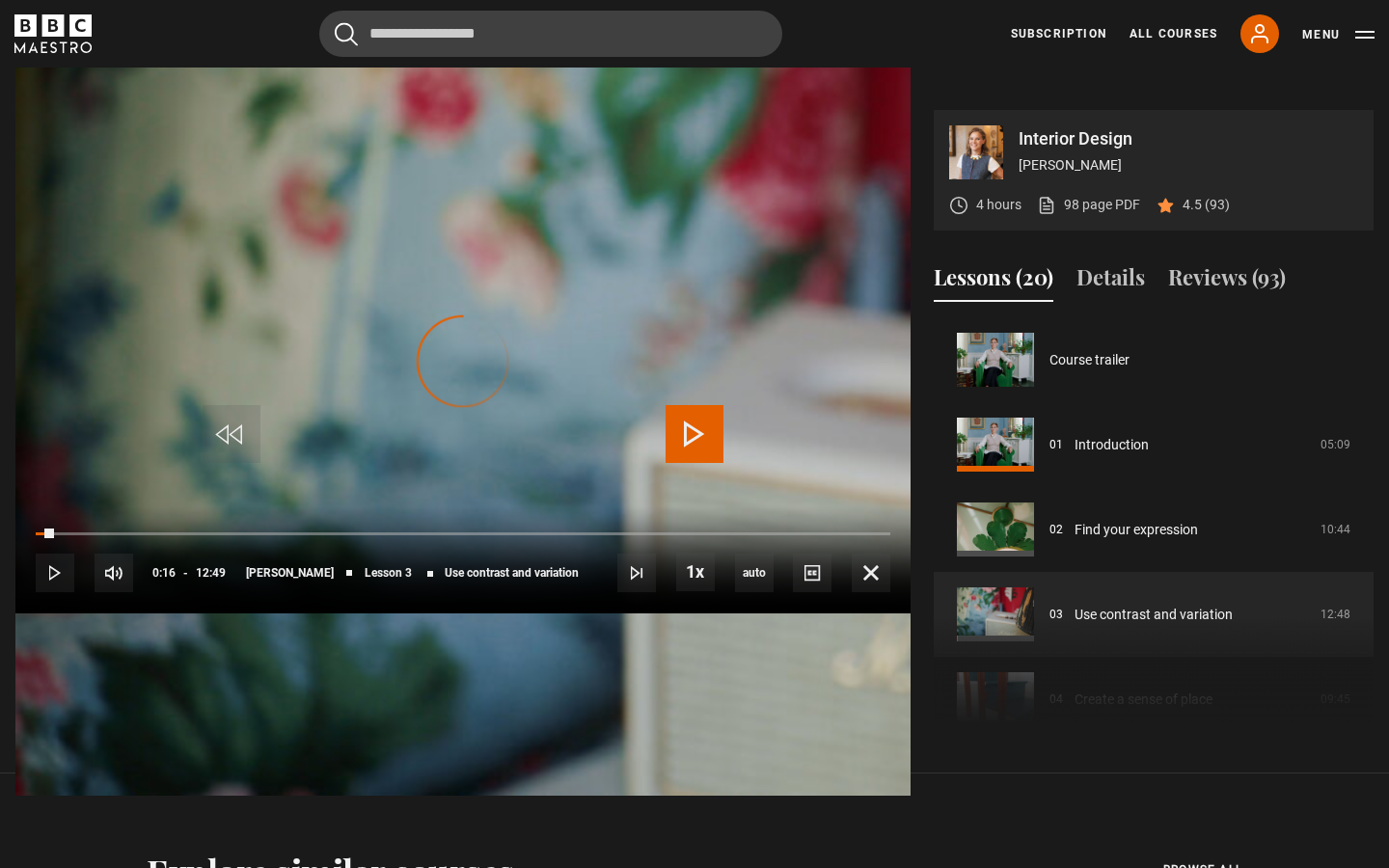 drag, startPoint x: 114, startPoint y: 793, endPoint x: 43, endPoint y: 795, distance: 71.02816 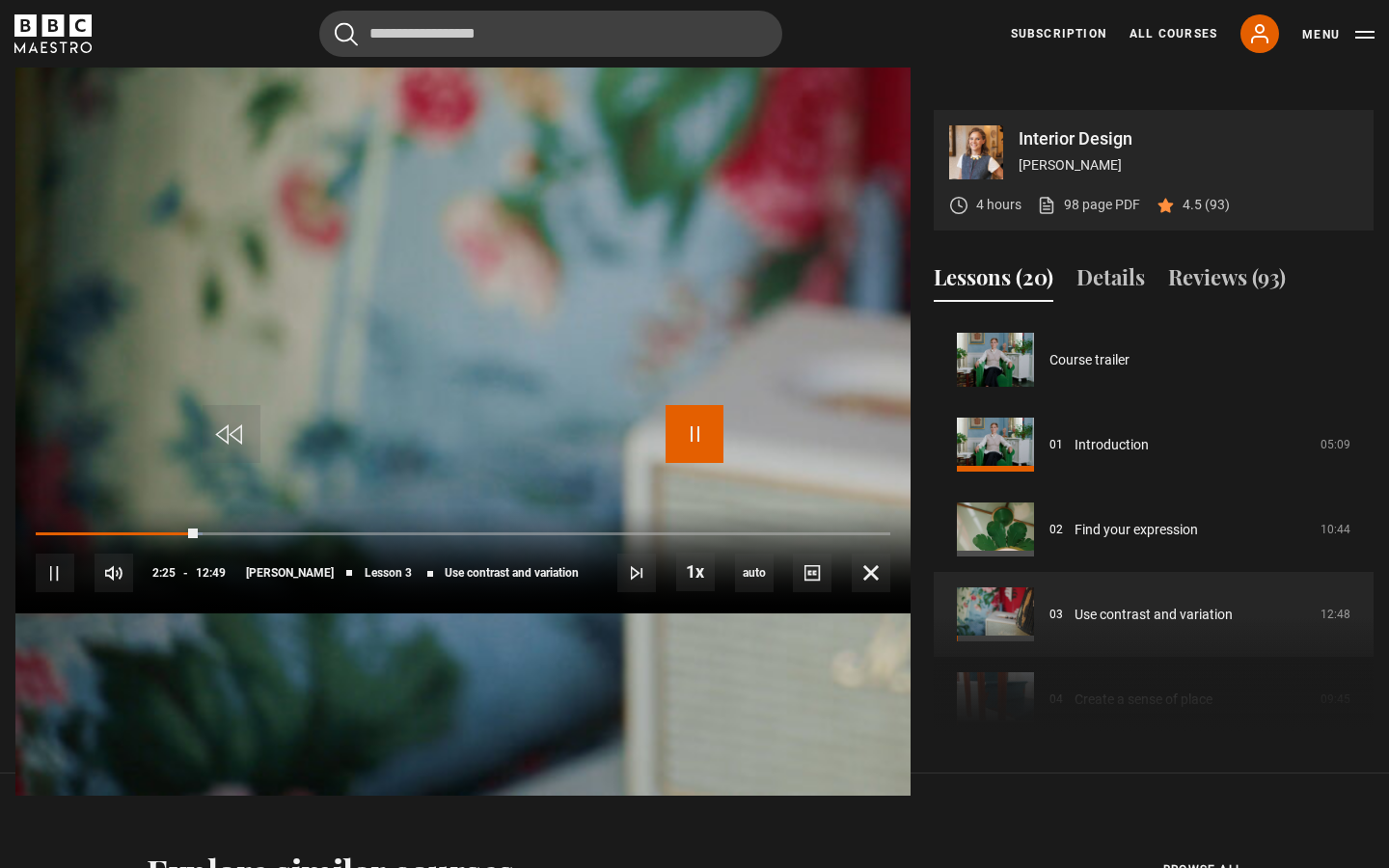 click at bounding box center (694, 434) 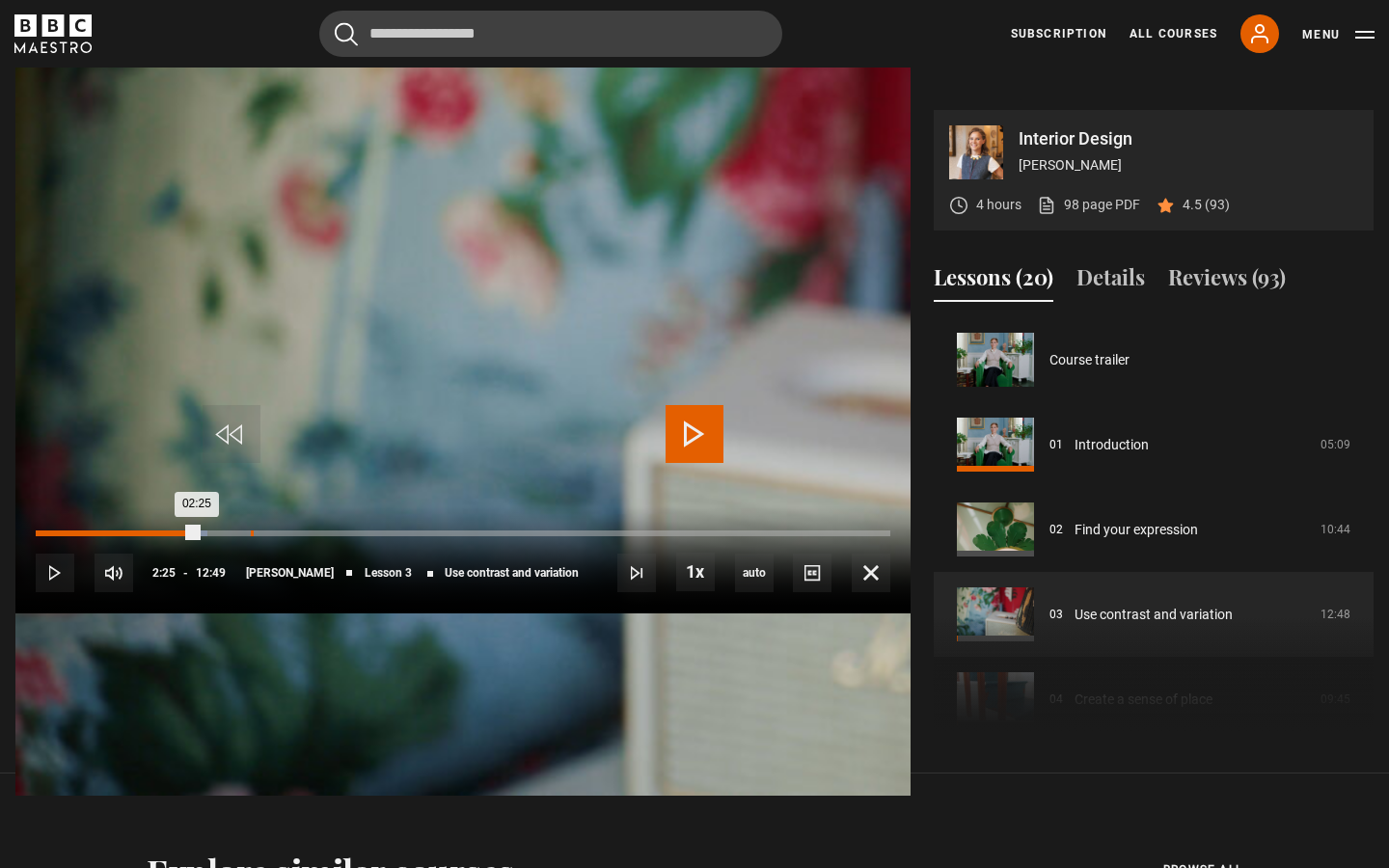 click on "Loaded :  20.16% 02:02 02:25" at bounding box center (463, 533) 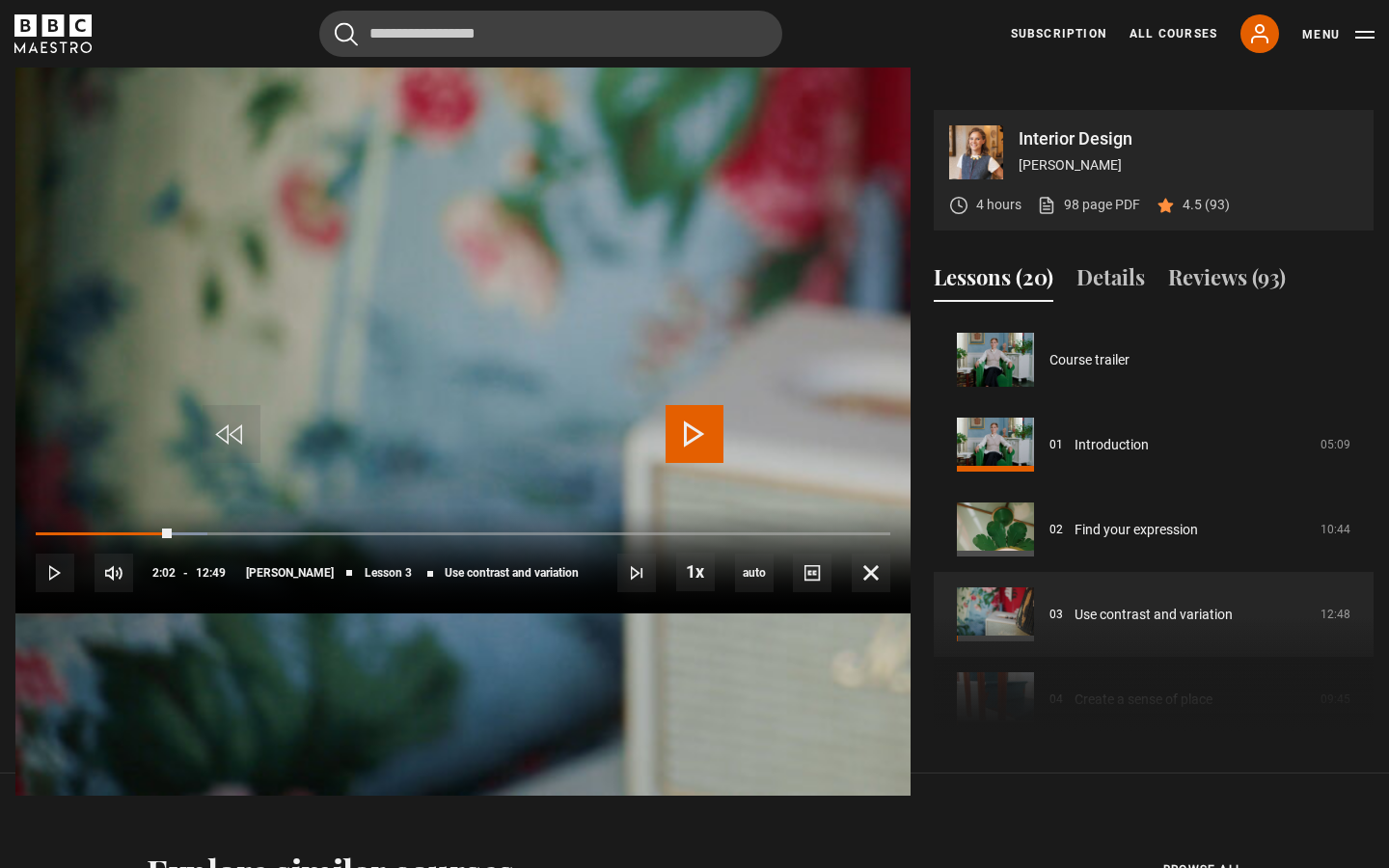 click at bounding box center [694, 434] 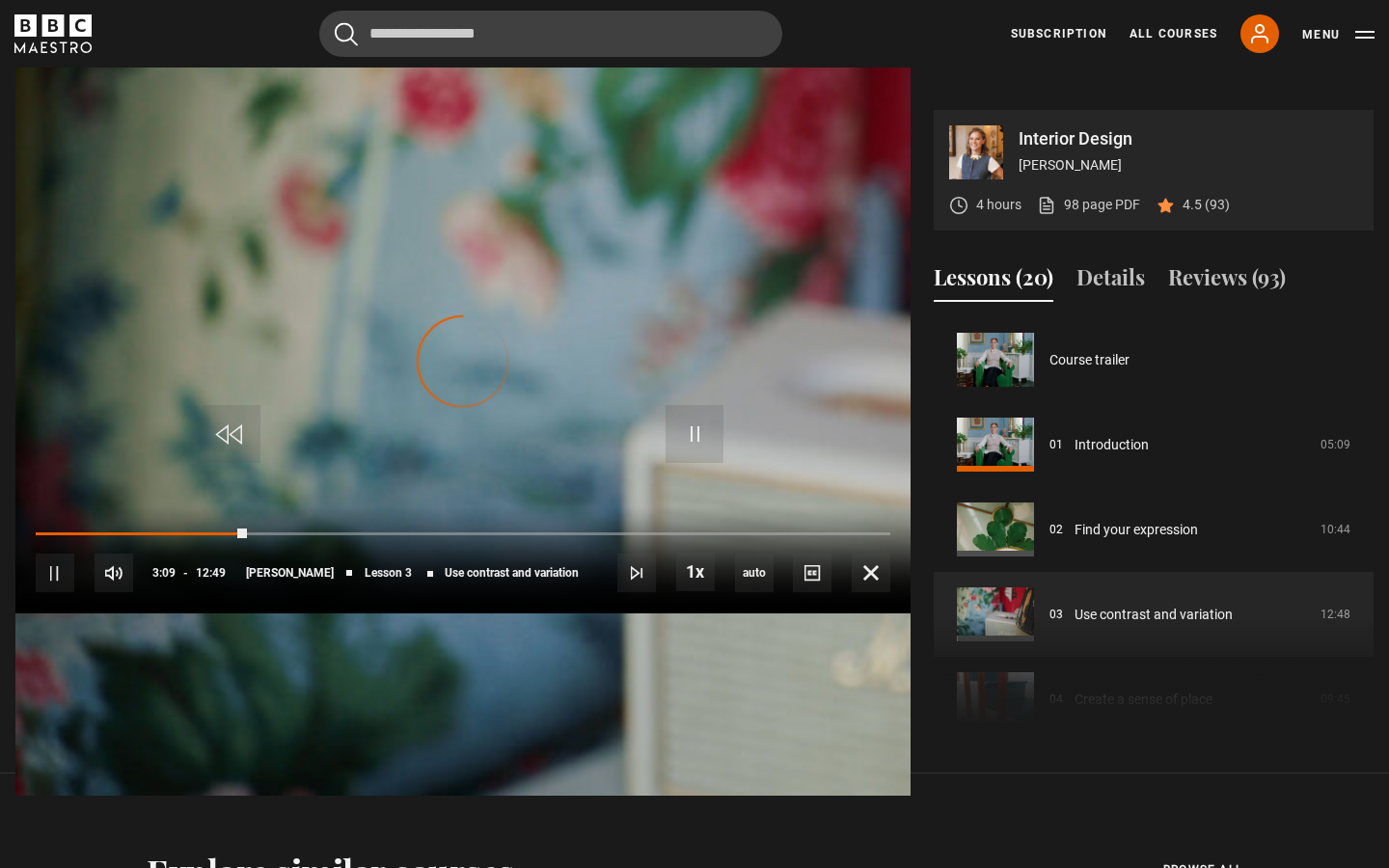 click on "Video Player is loading." at bounding box center (463, 362) 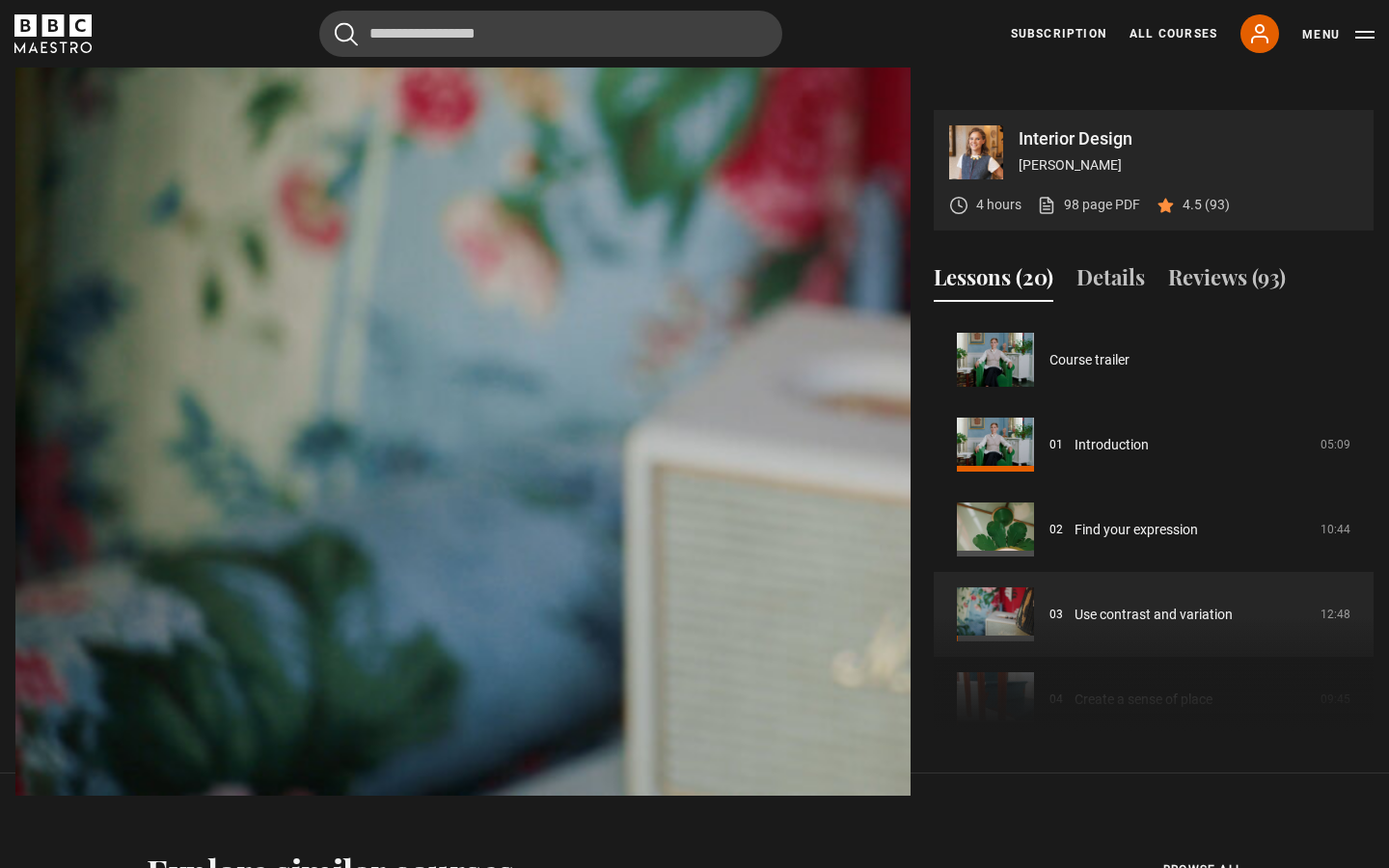 click at bounding box center (694, 434) 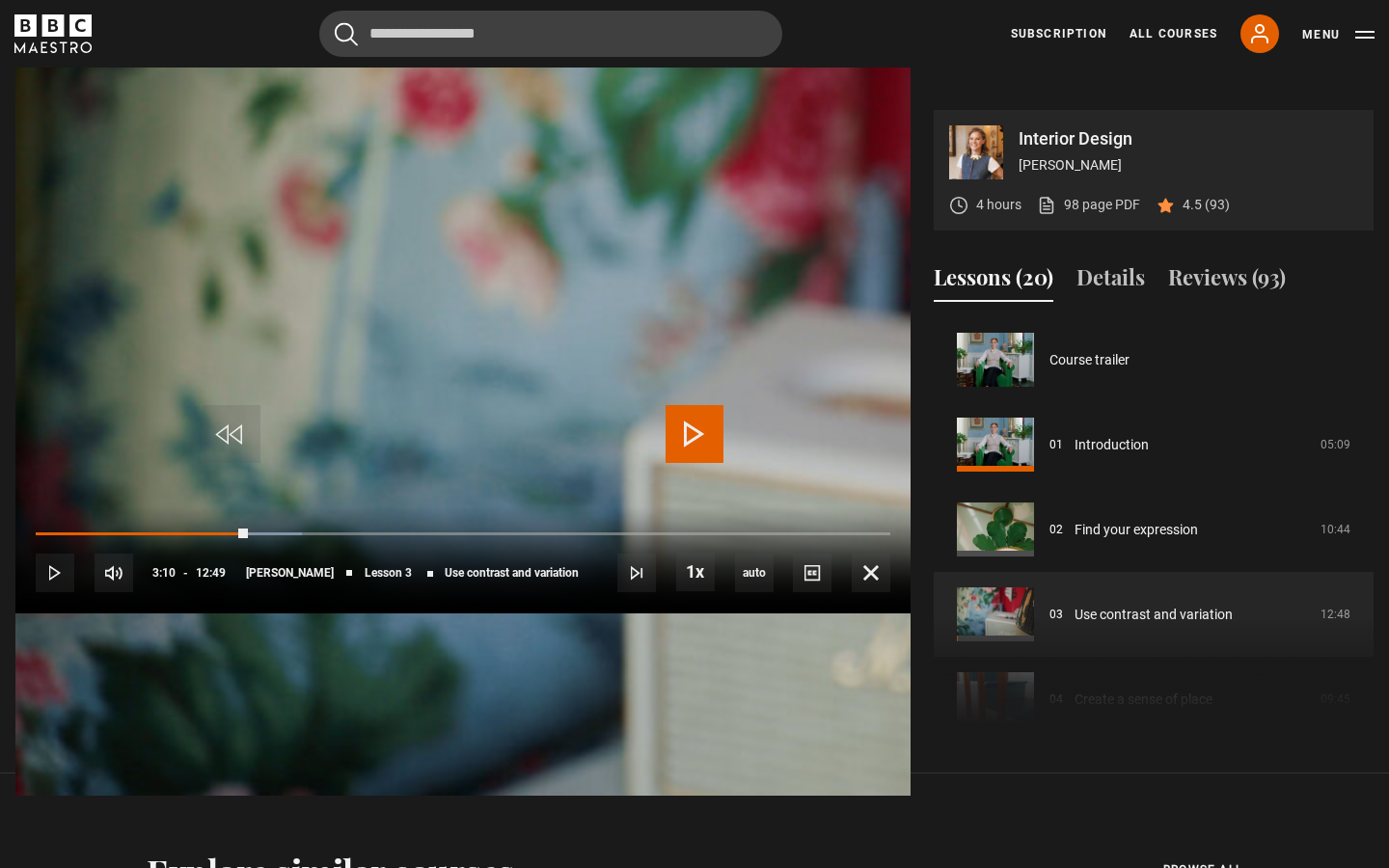 click at bounding box center (694, 434) 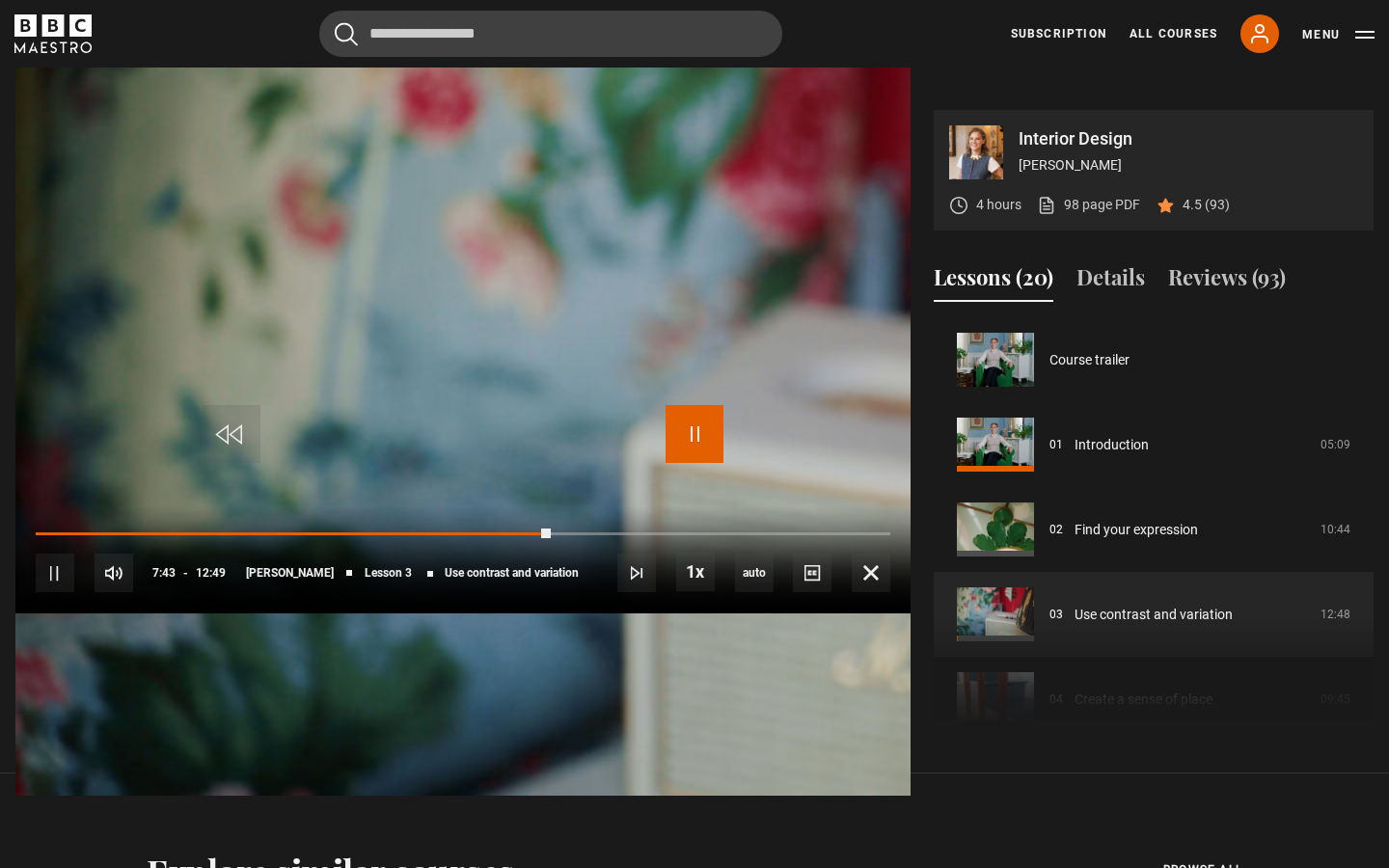 click at bounding box center [694, 434] 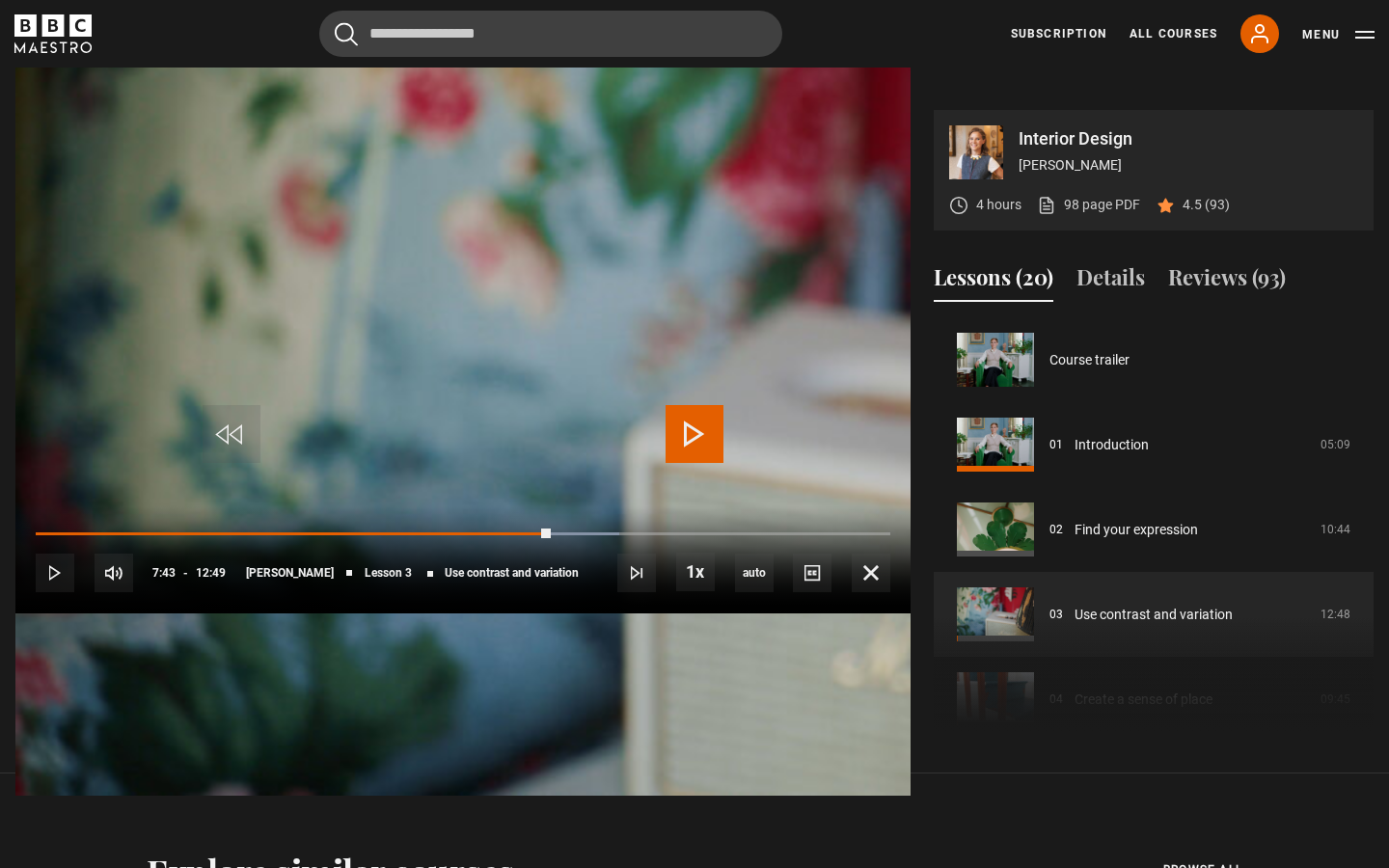 click at bounding box center (694, 434) 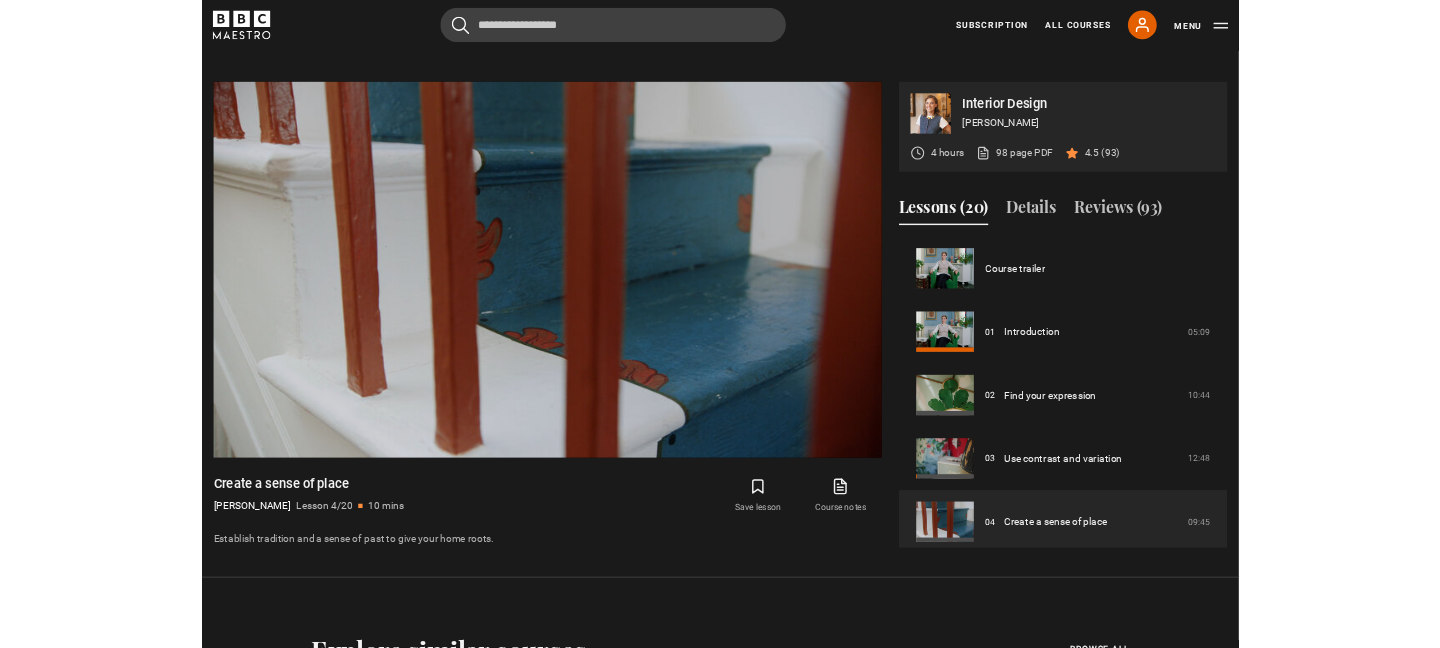 scroll, scrollTop: 910, scrollLeft: 0, axis: vertical 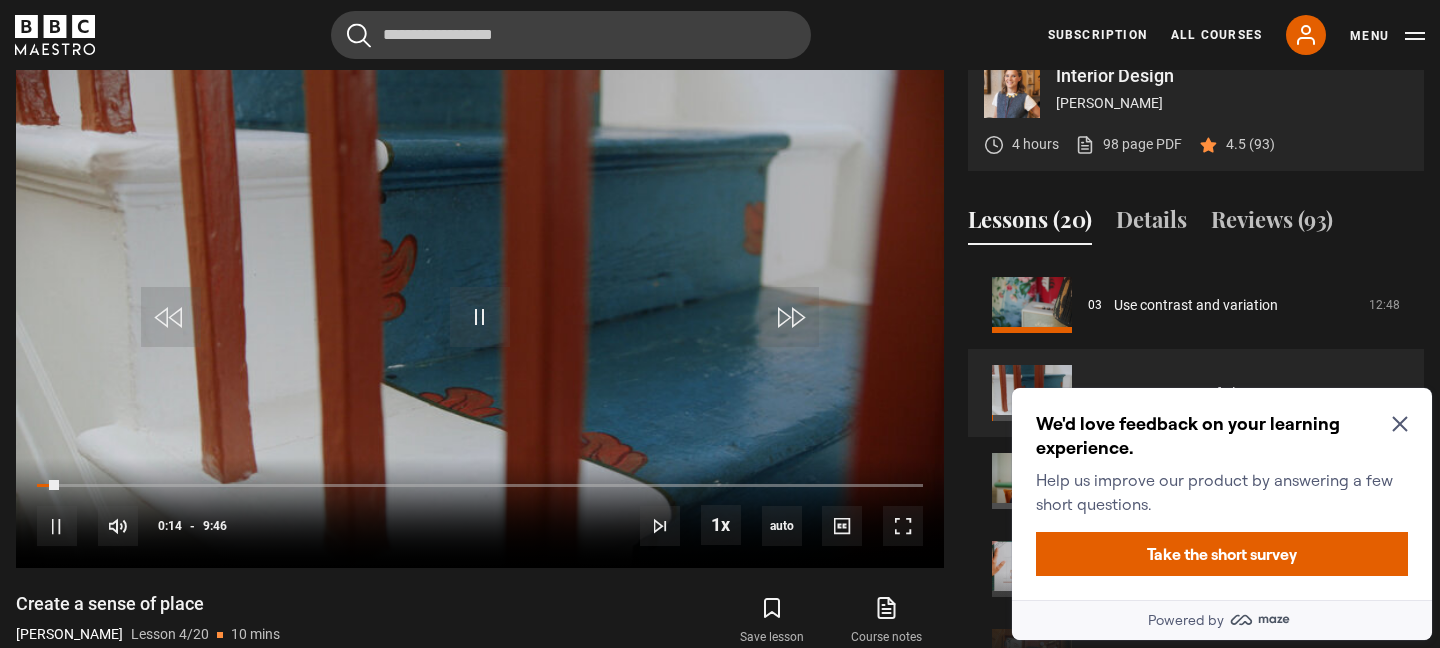 click 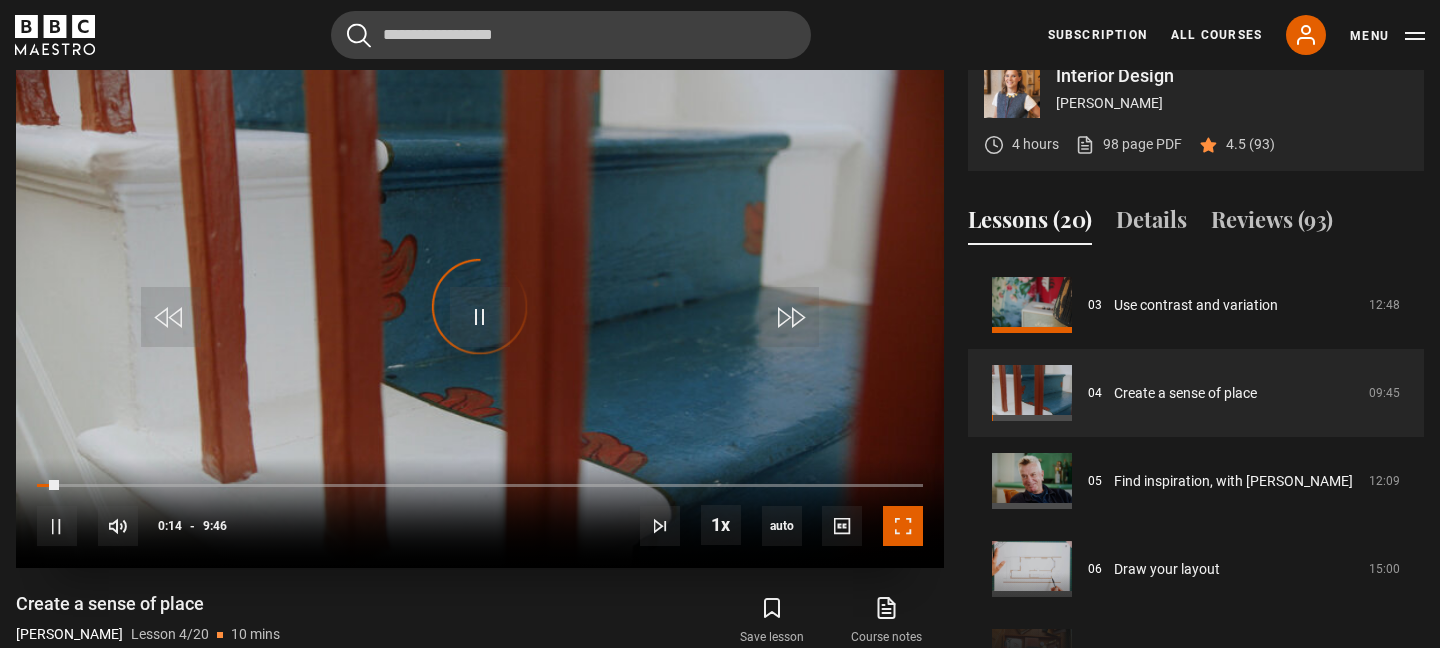 click at bounding box center (903, 526) 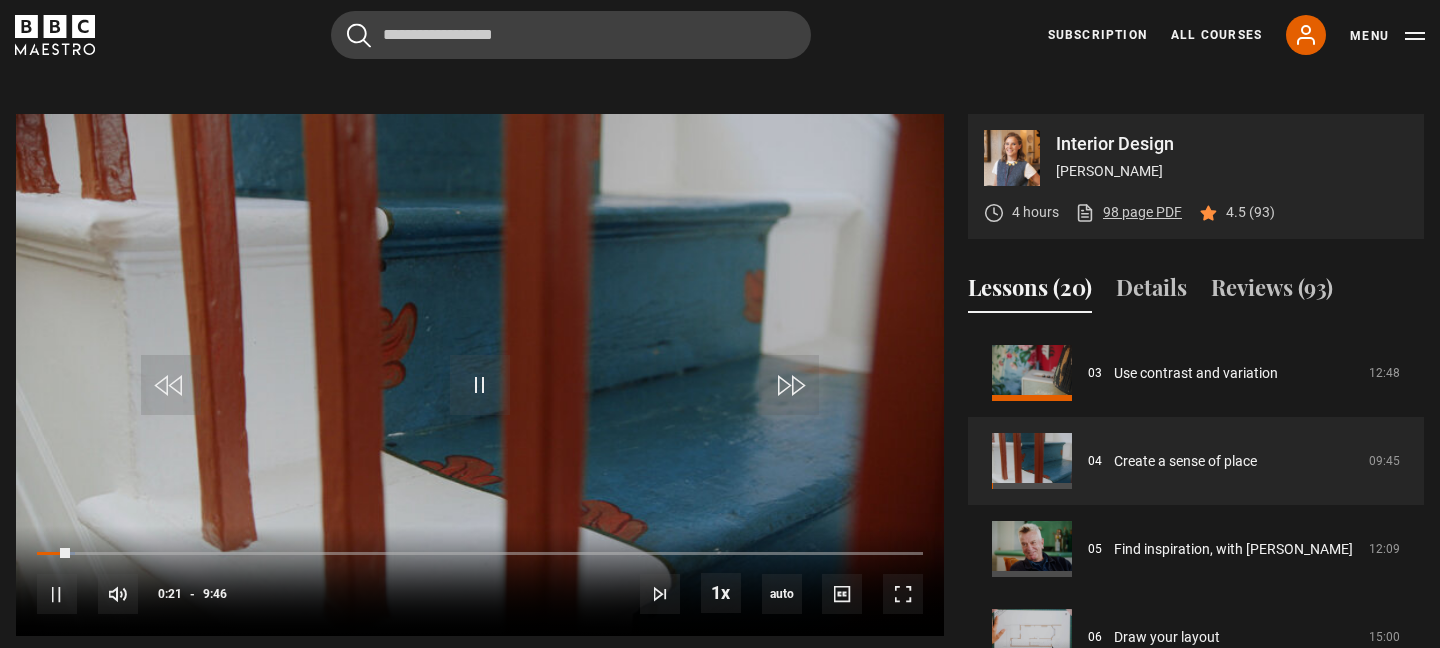 scroll, scrollTop: 858, scrollLeft: 0, axis: vertical 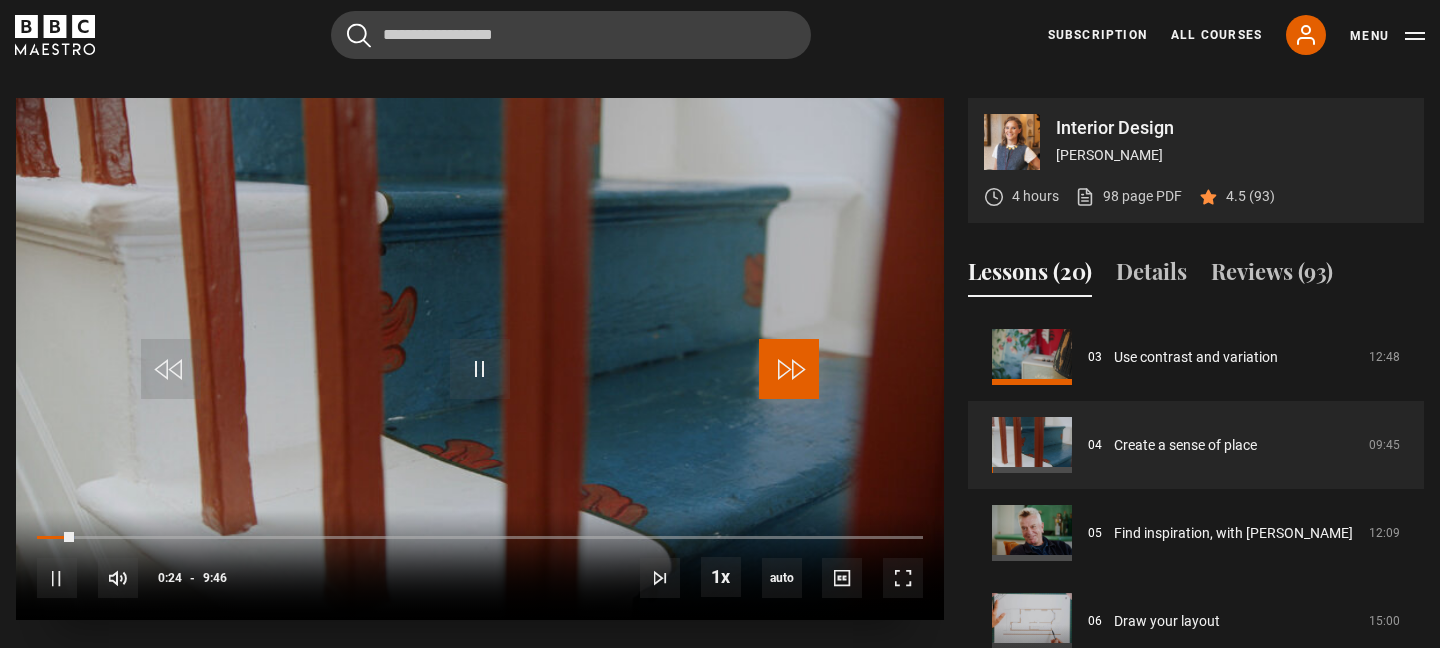 click at bounding box center [789, 369] 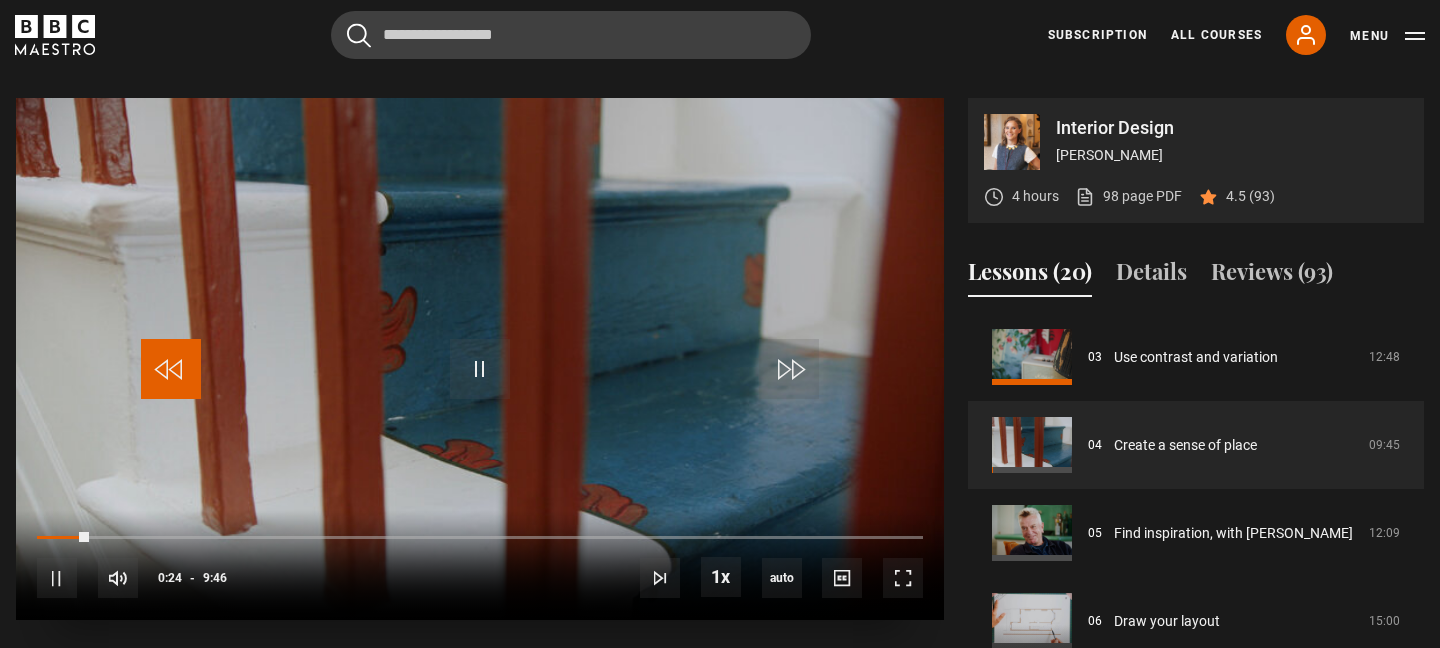 click at bounding box center (171, 369) 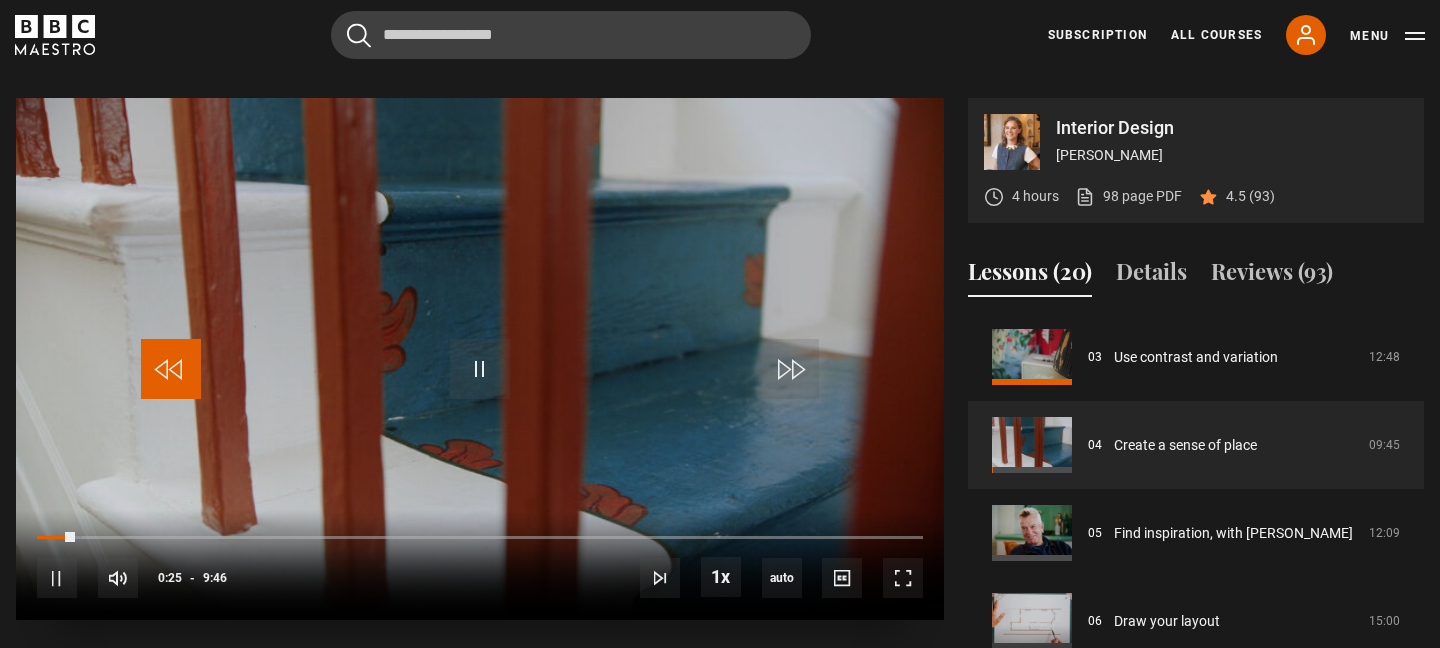 click at bounding box center (171, 369) 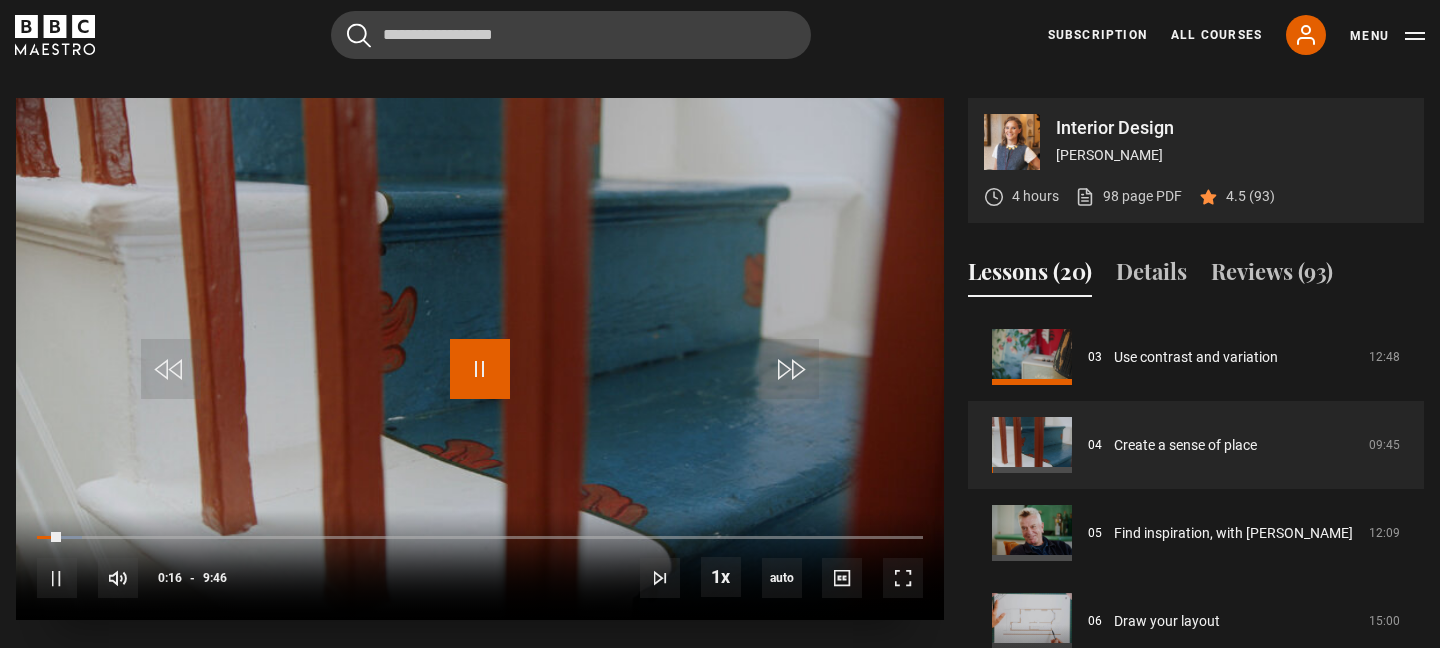 click at bounding box center (480, 369) 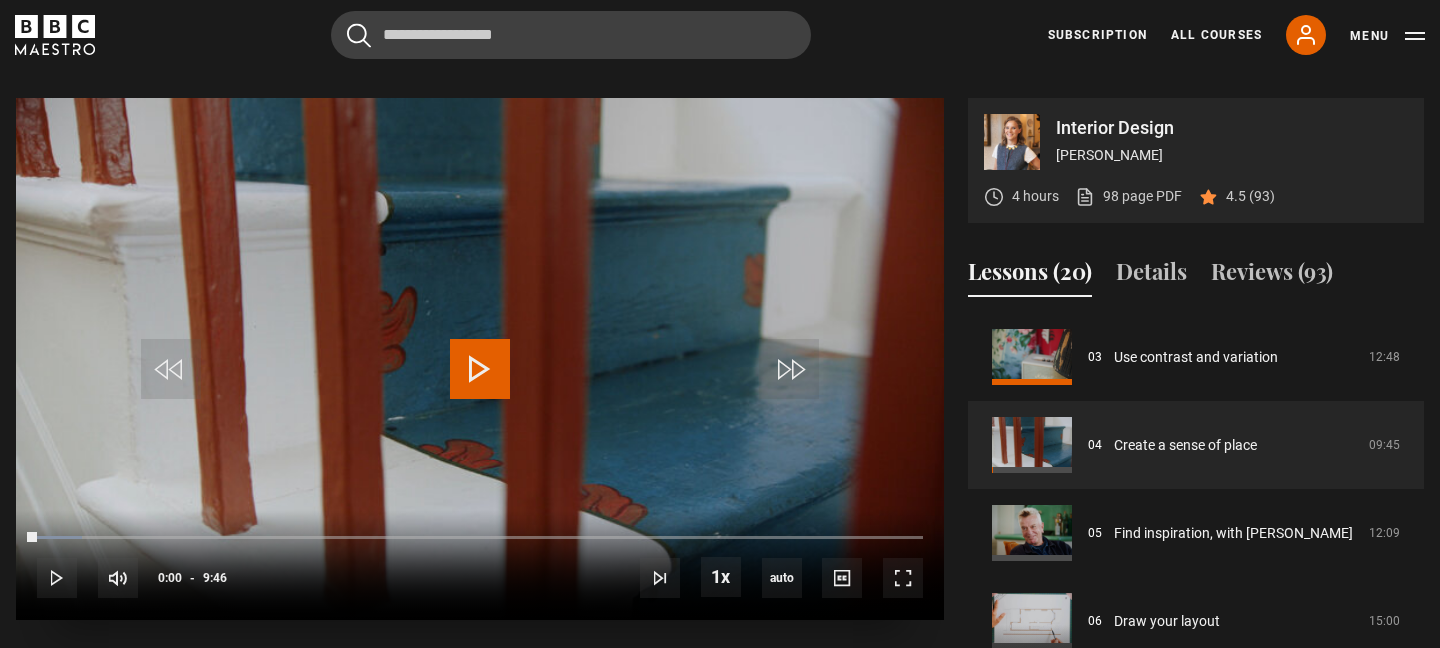 drag, startPoint x: 55, startPoint y: 532, endPoint x: 16, endPoint y: 532, distance: 39 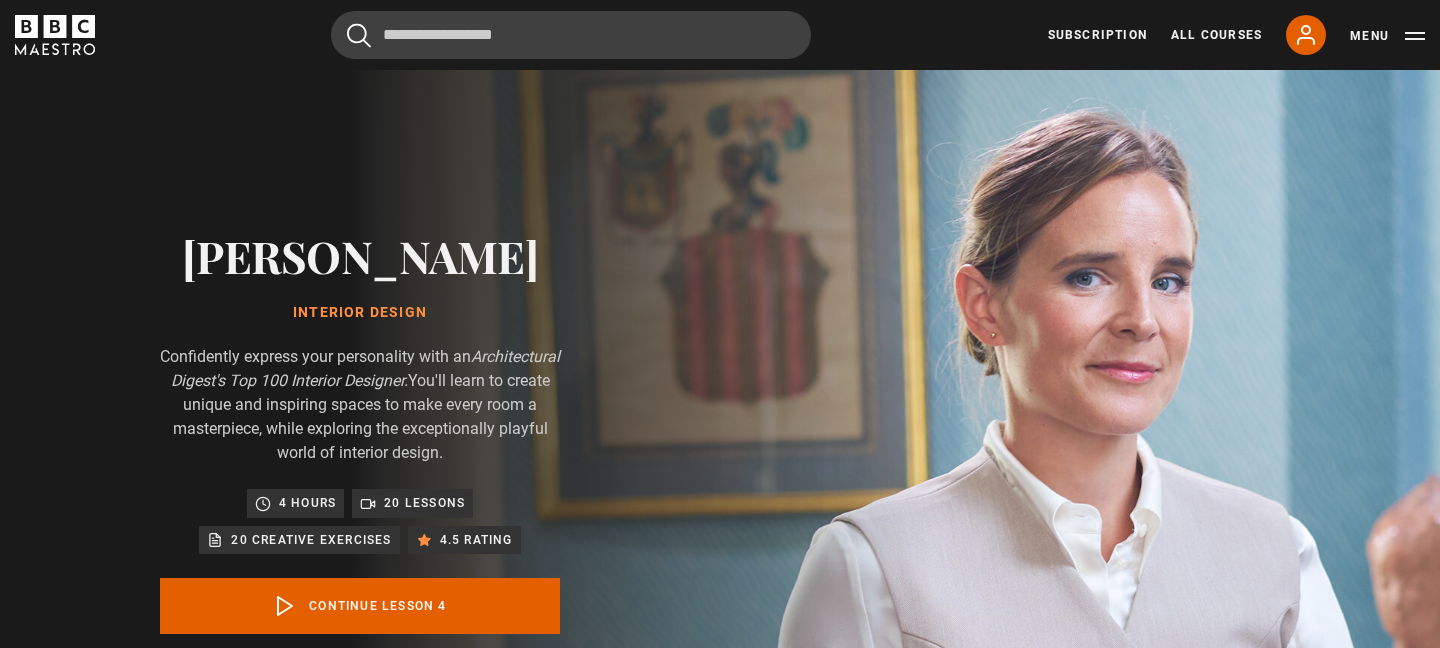 scroll, scrollTop: 966, scrollLeft: 0, axis: vertical 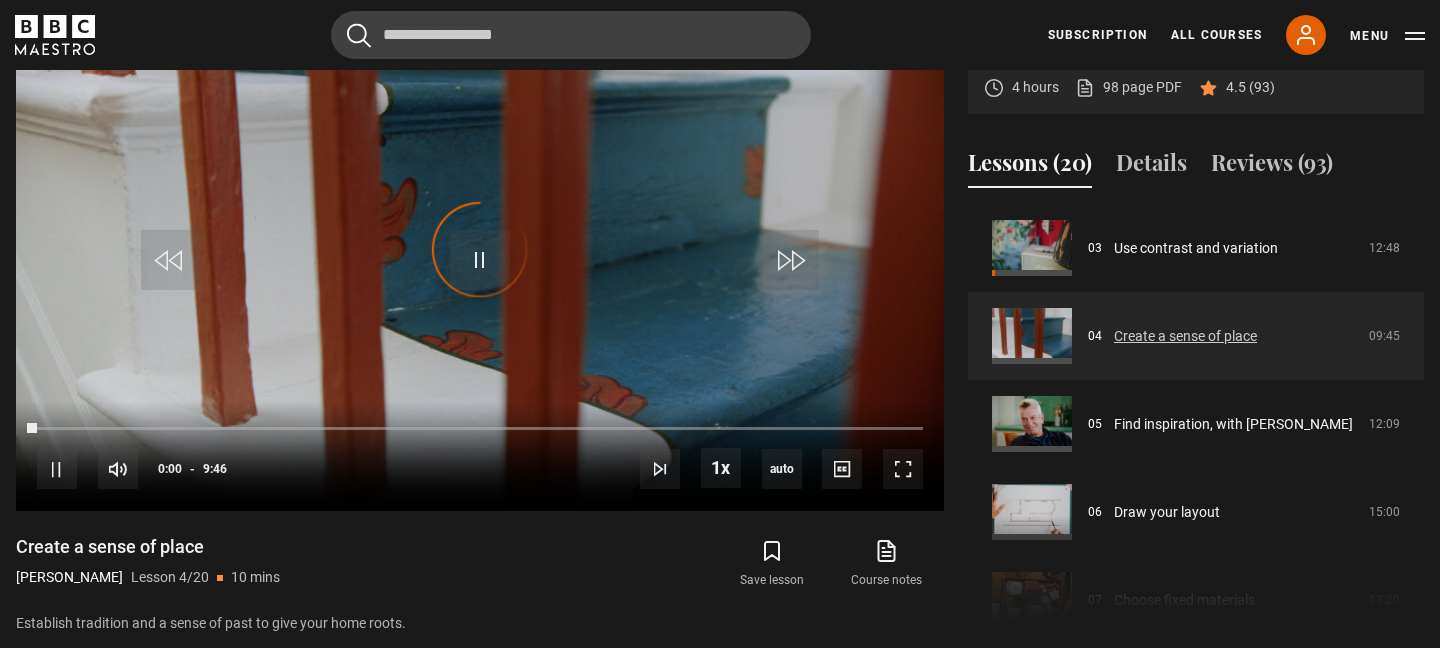 click on "Create a sense of place" at bounding box center [1185, 336] 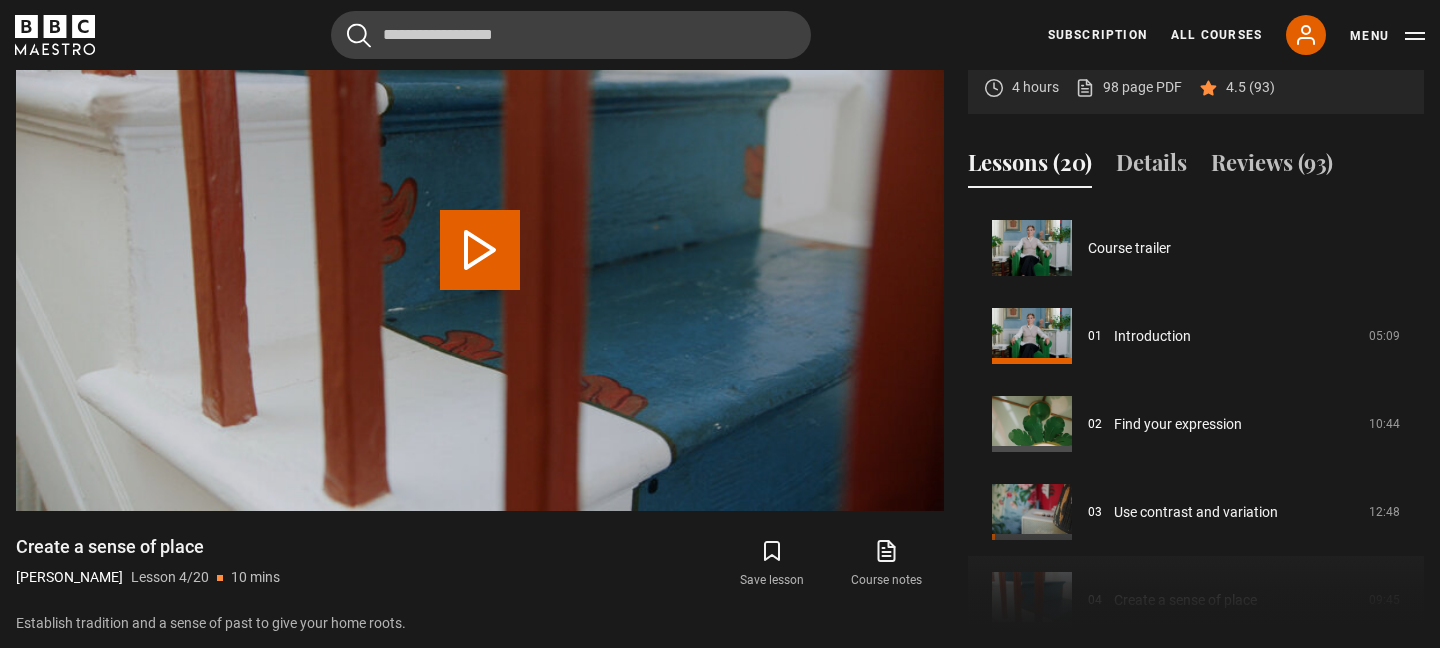scroll, scrollTop: 876, scrollLeft: 0, axis: vertical 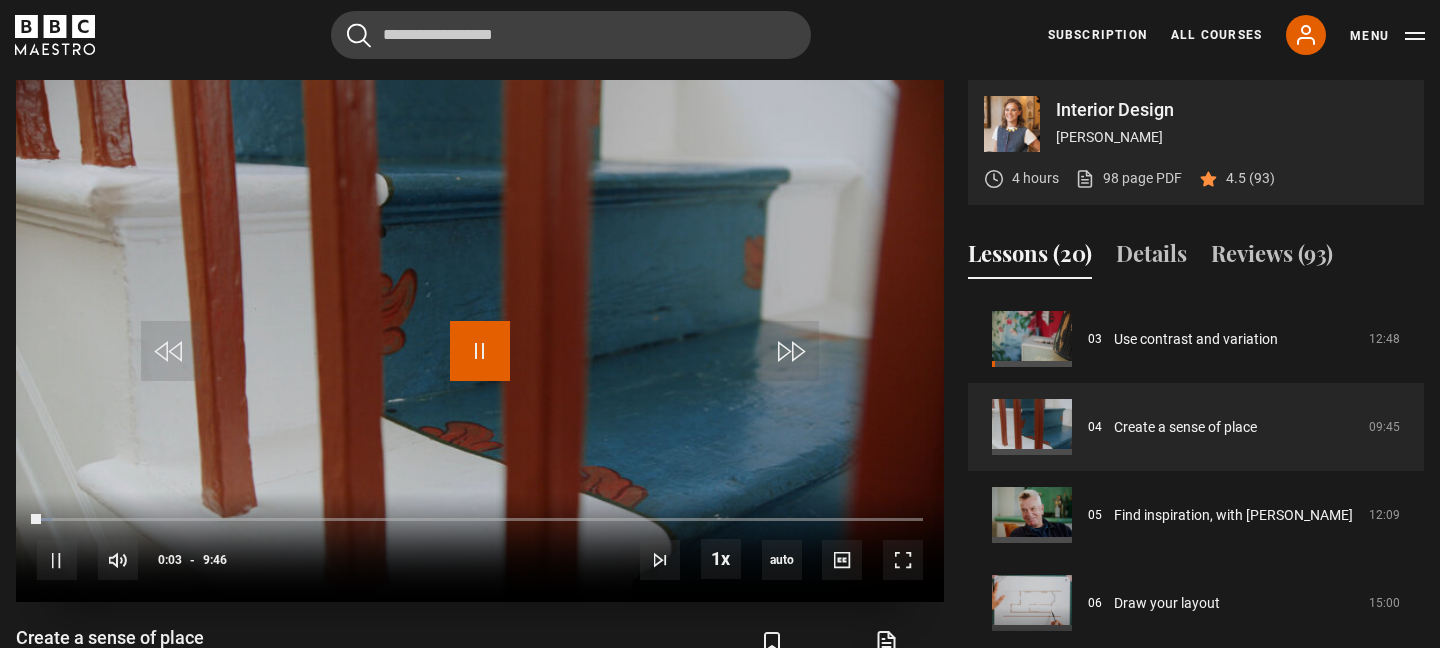 click at bounding box center [480, 351] 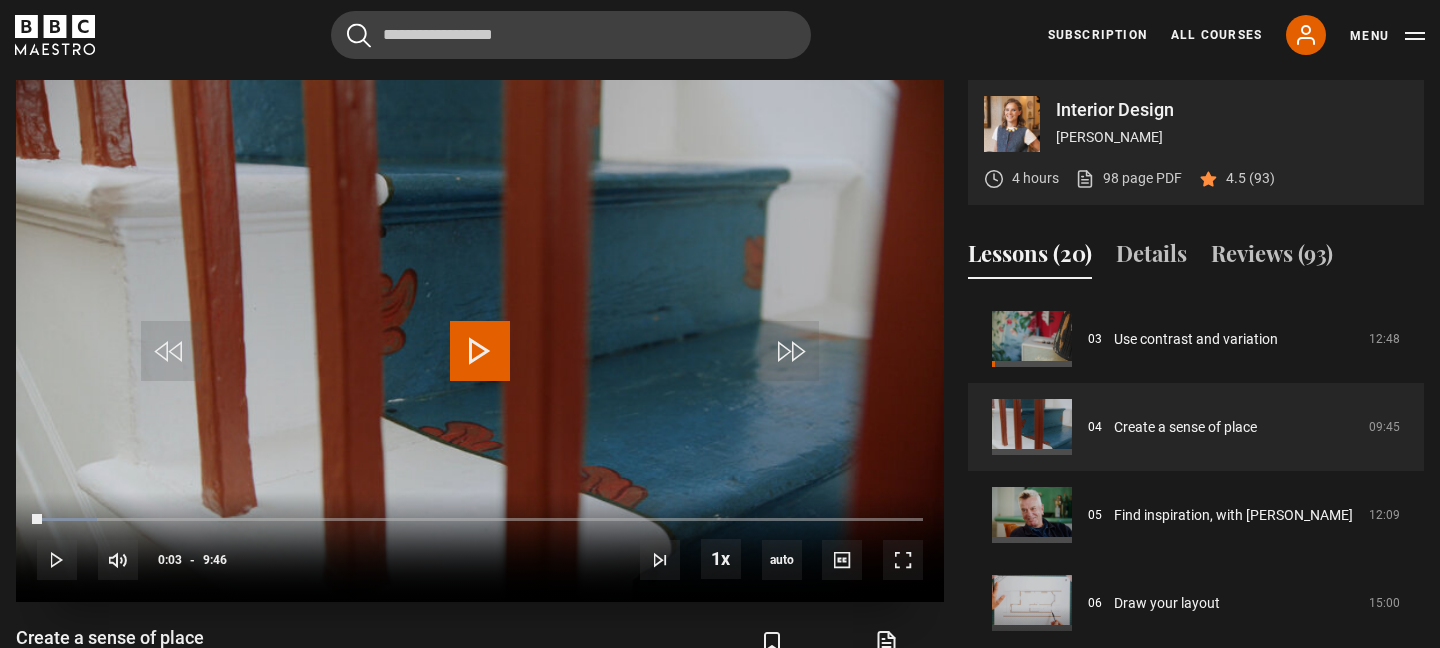 click at bounding box center (480, 351) 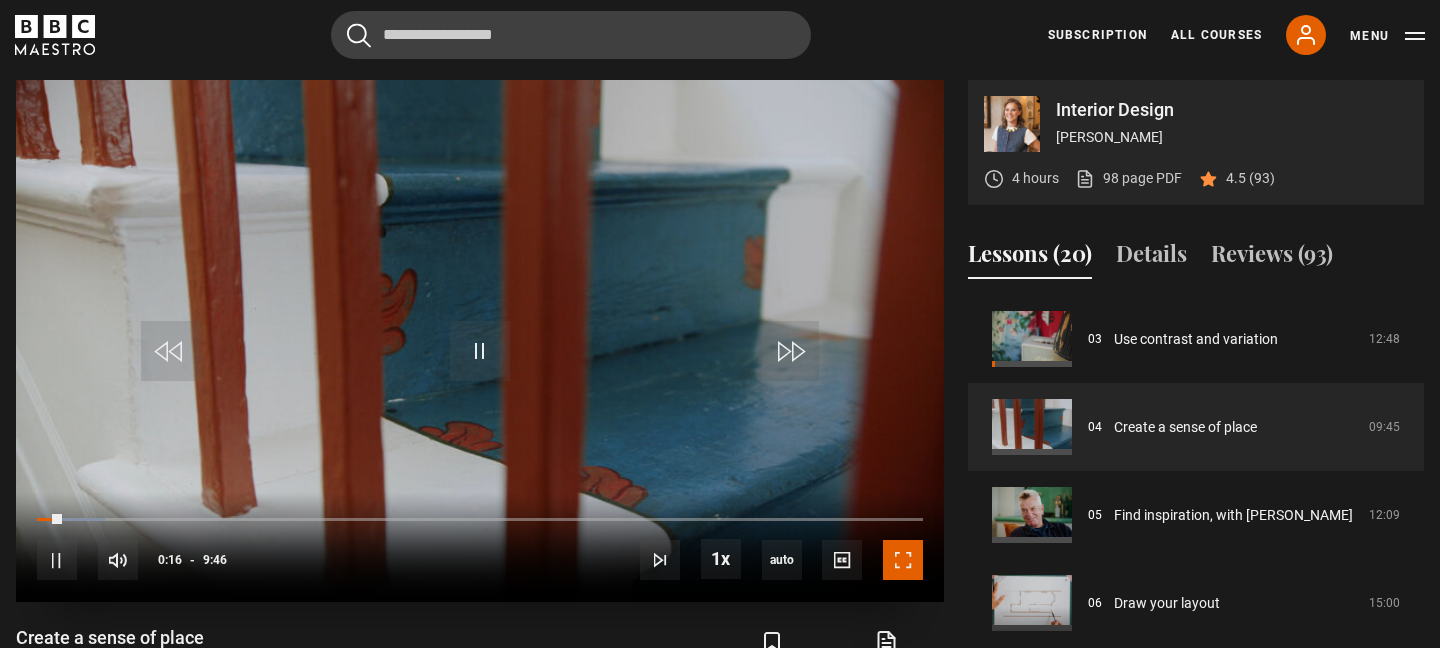 click at bounding box center [903, 560] 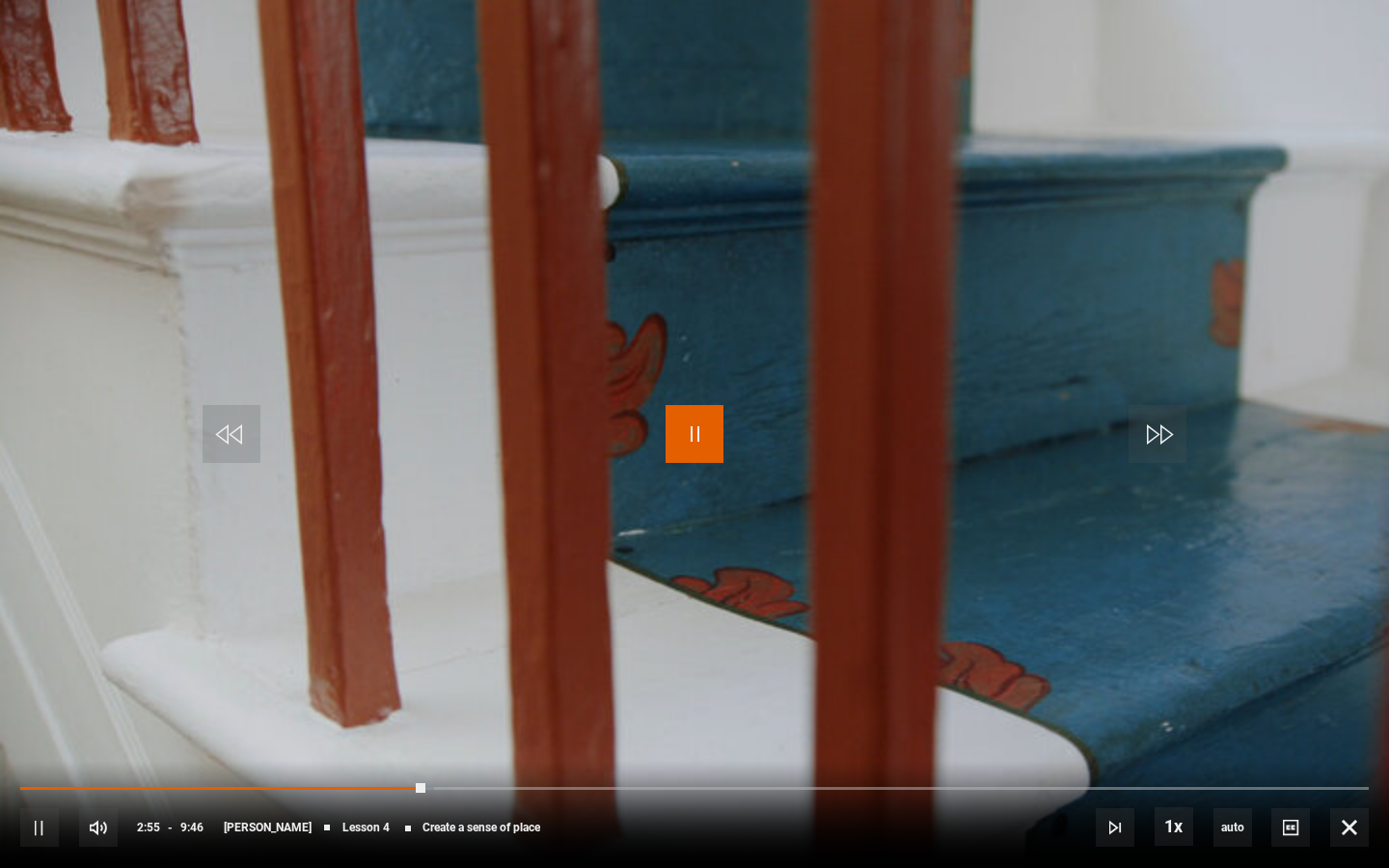 click at bounding box center (694, 434) 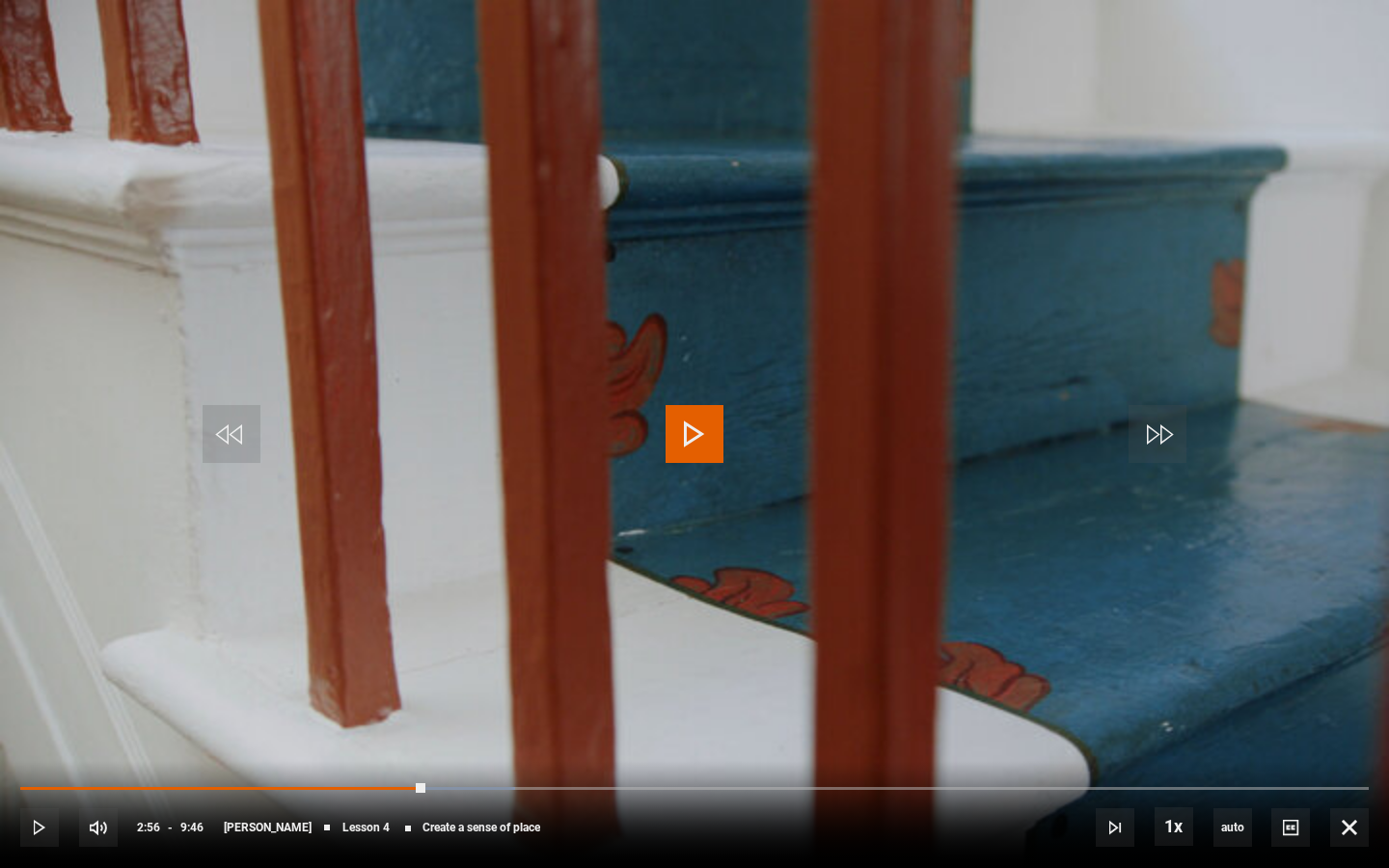 click at bounding box center (694, 434) 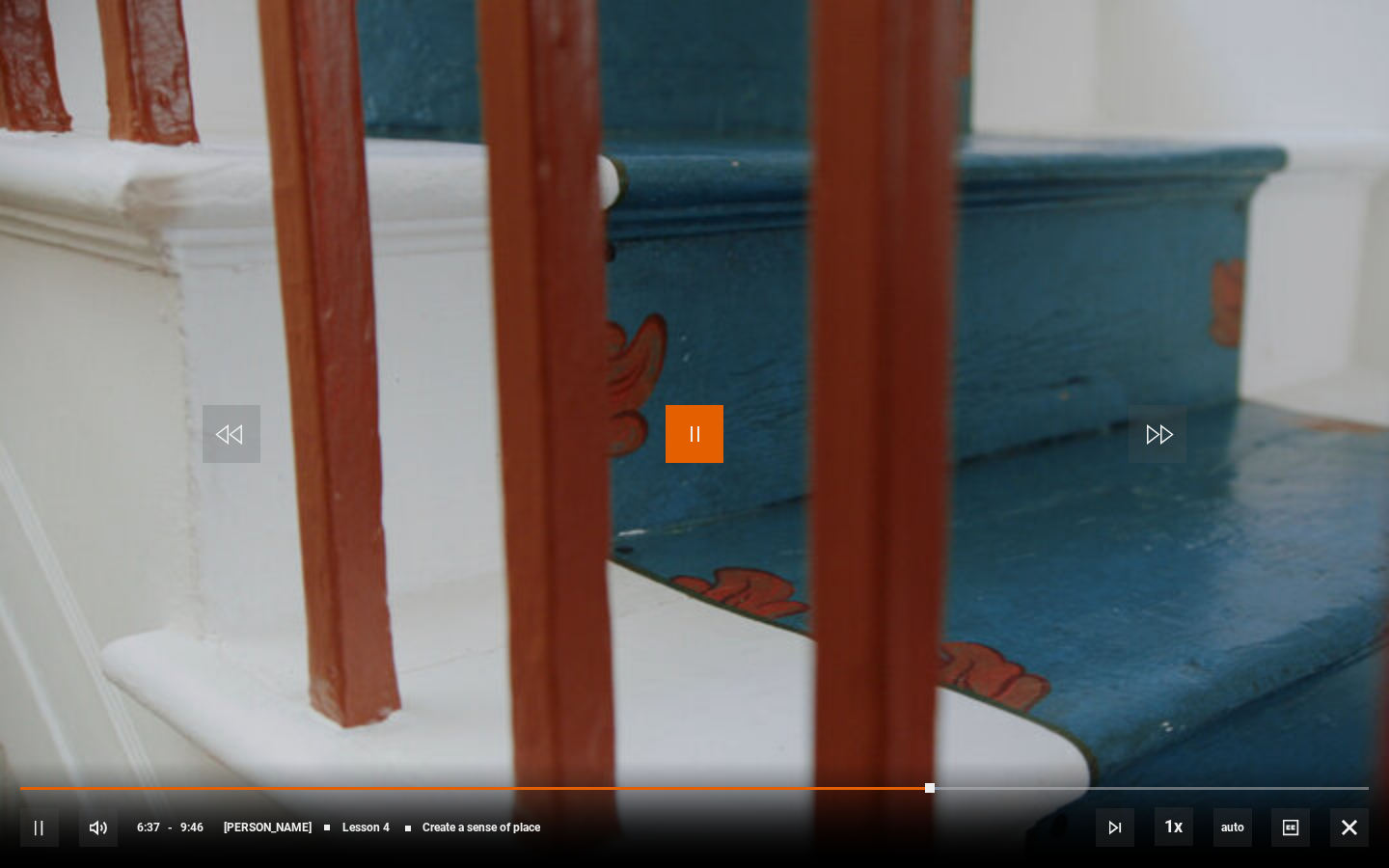 click at bounding box center [694, 434] 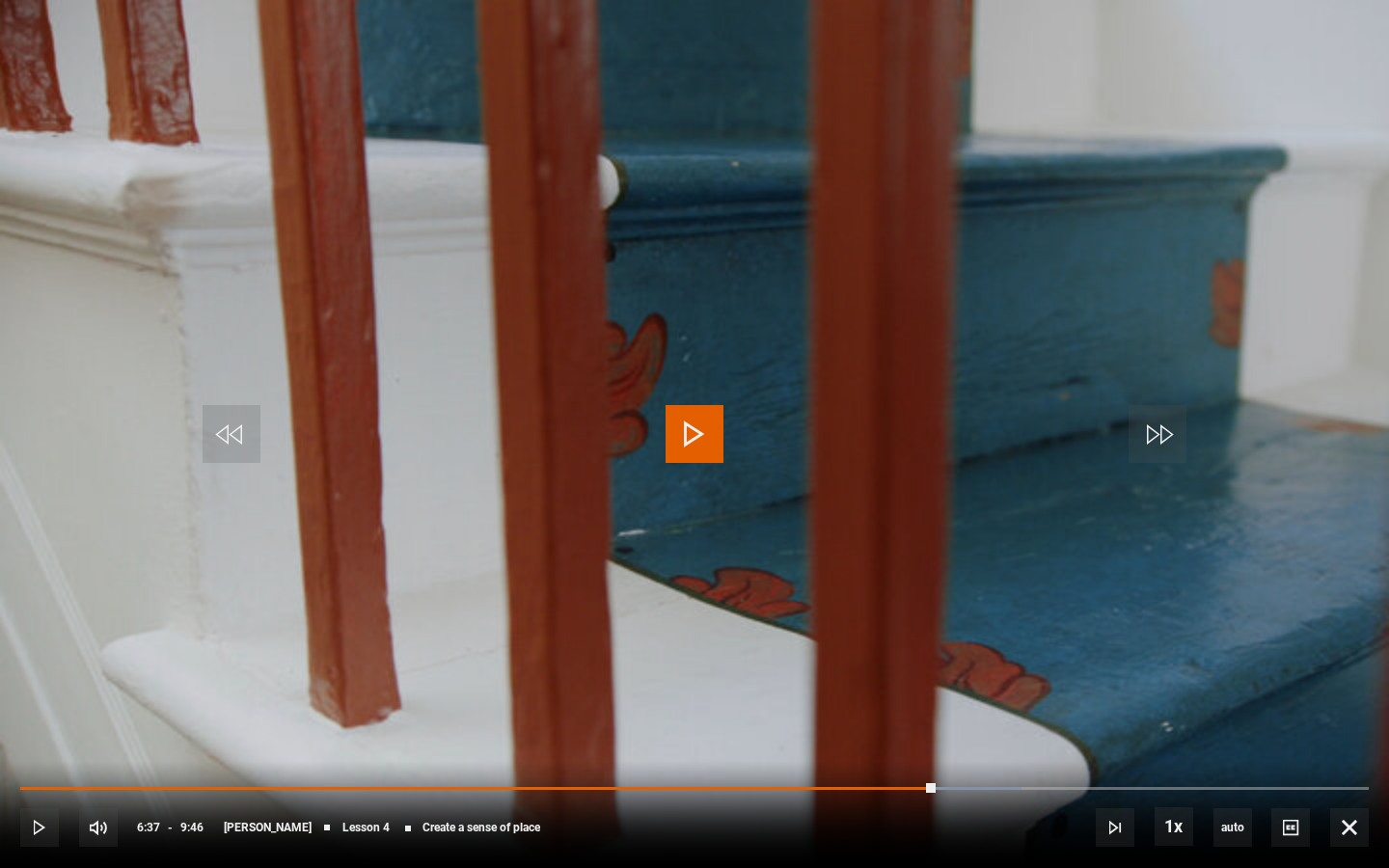 click at bounding box center (694, 434) 